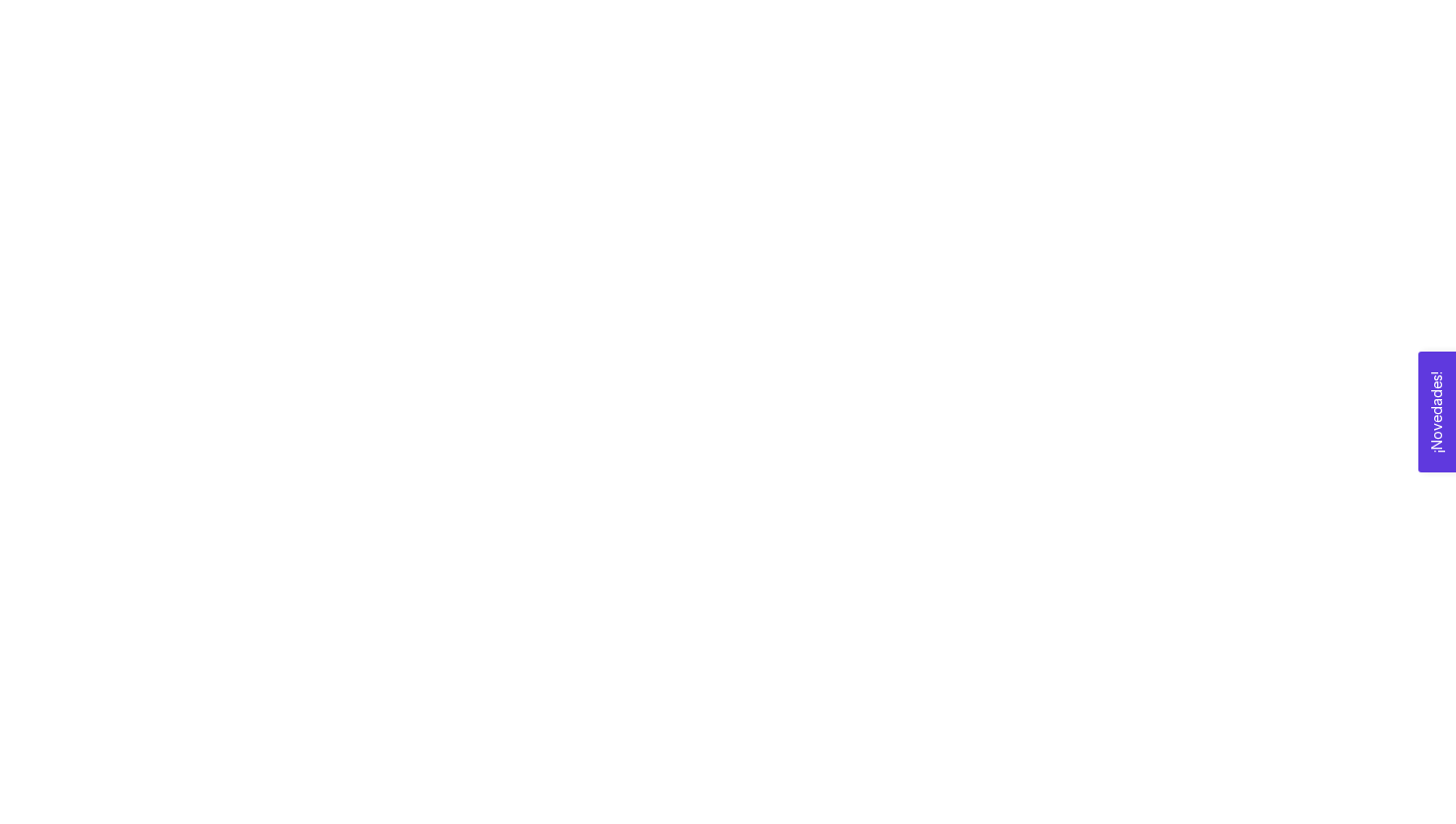 scroll, scrollTop: 0, scrollLeft: 0, axis: both 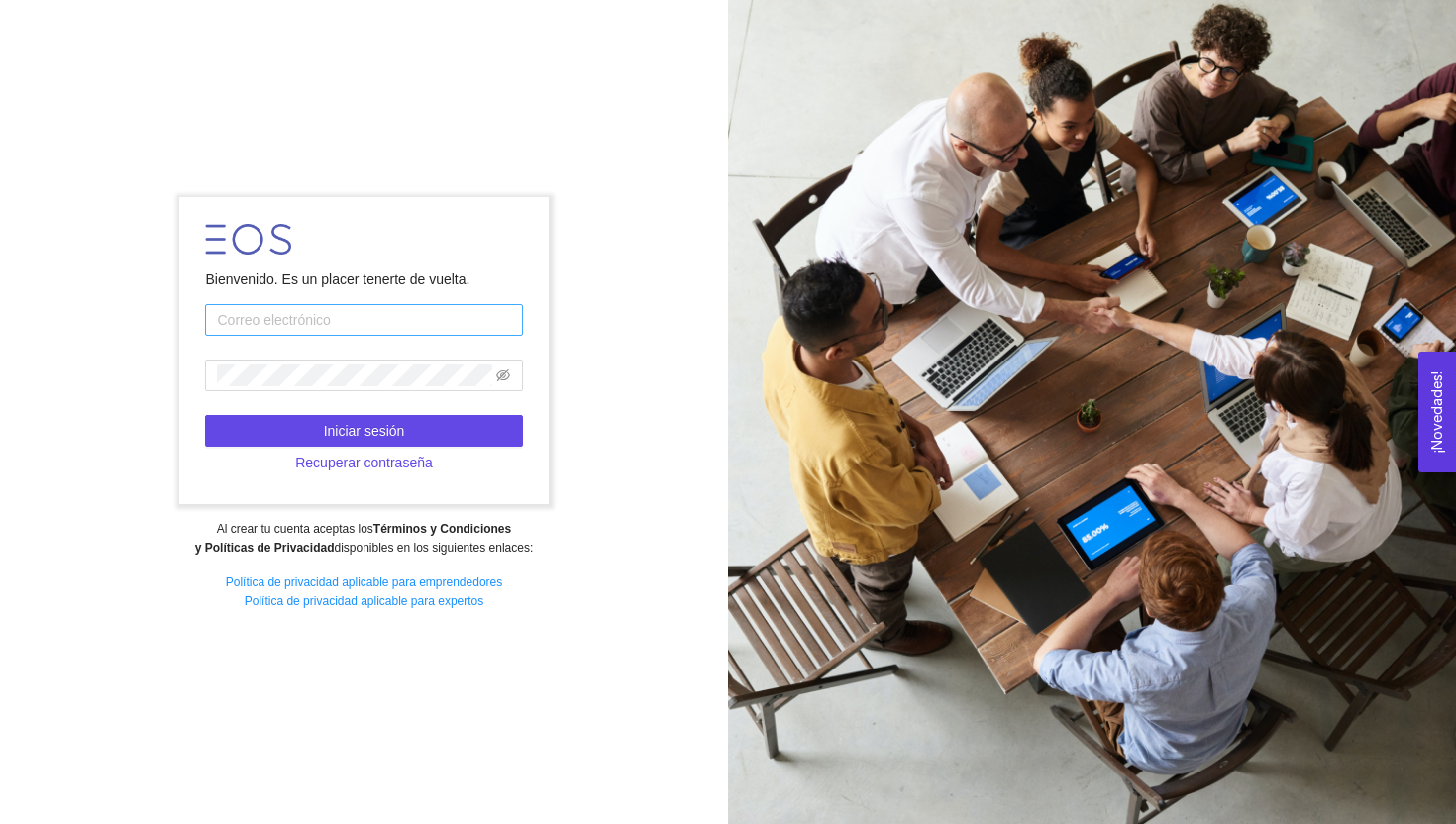 click at bounding box center [364, 320] 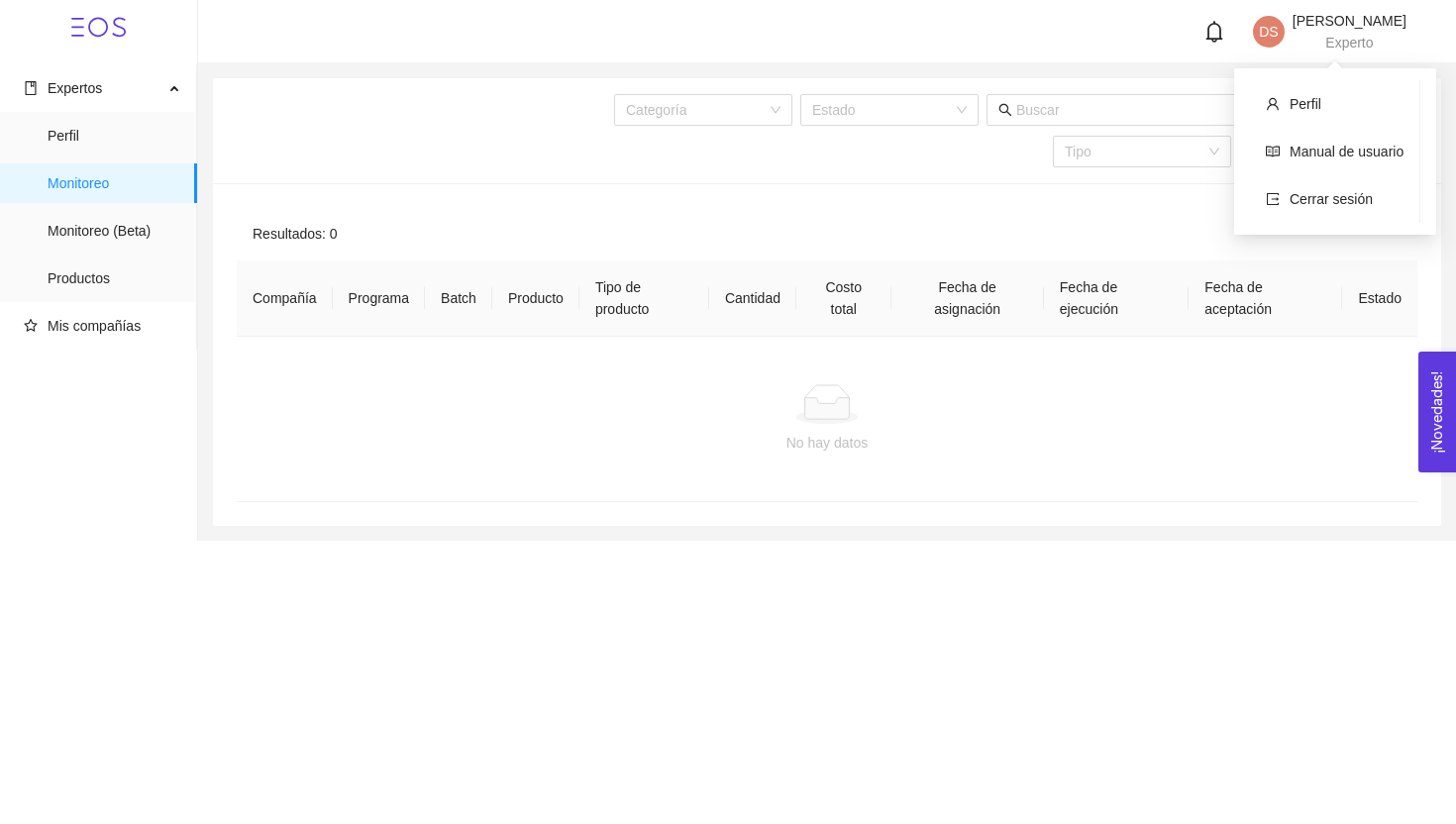 click on "[PERSON_NAME]   Experto" at bounding box center [1349, 32] 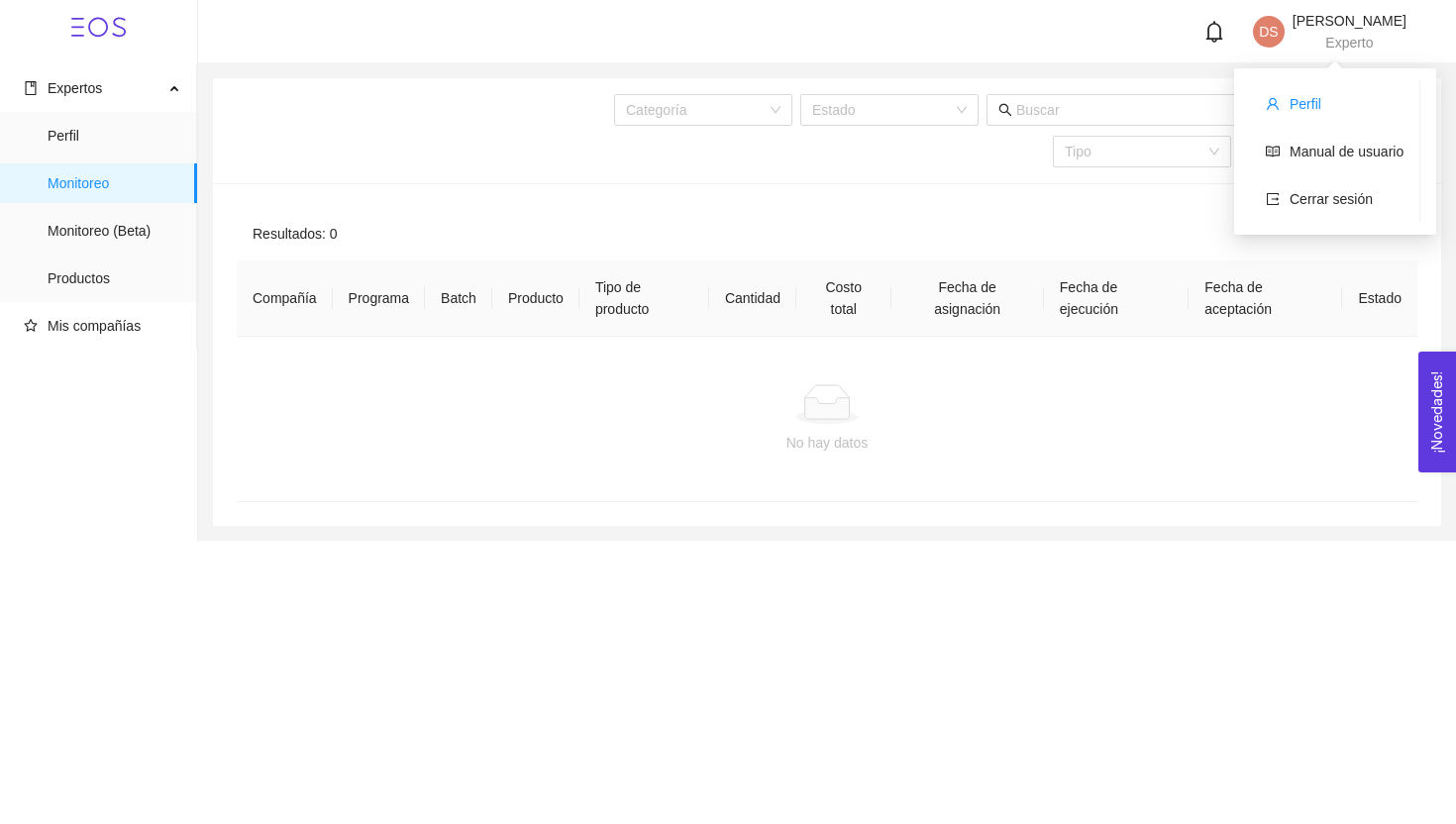 click on "Perfil" at bounding box center [1305, 104] 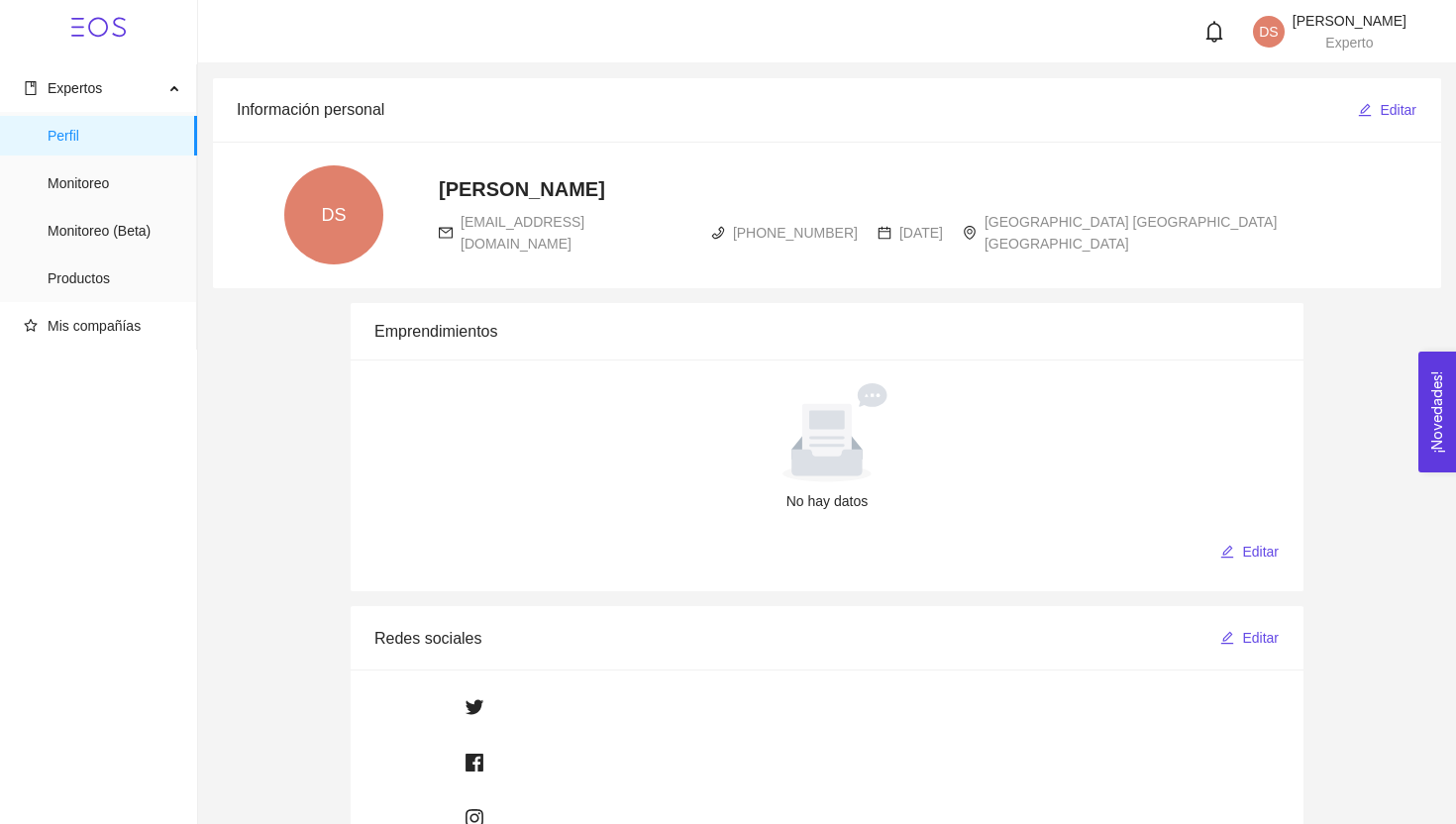 click on "DS" at bounding box center (333, 215) 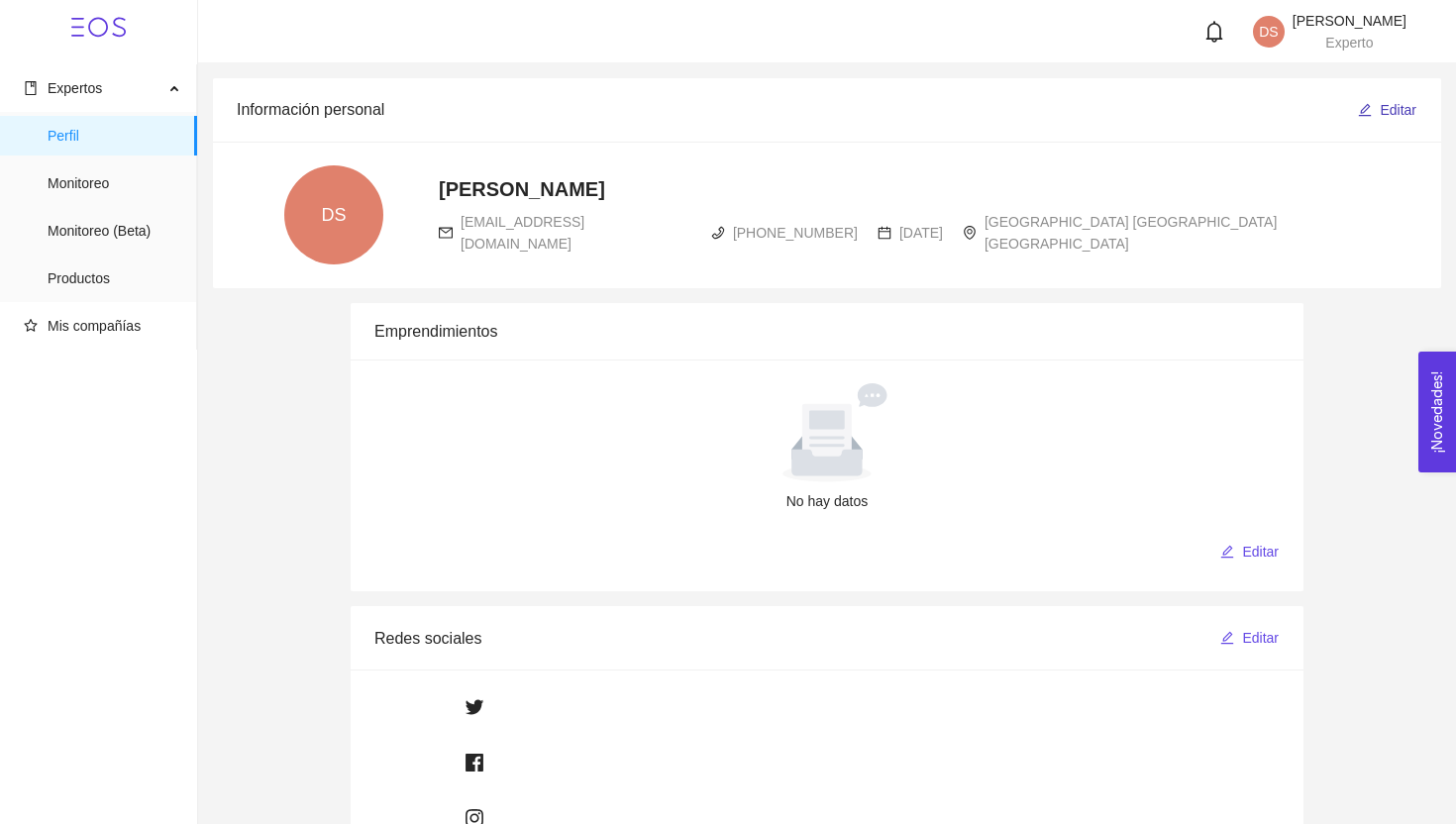 click on "Editar" at bounding box center [1398, 110] 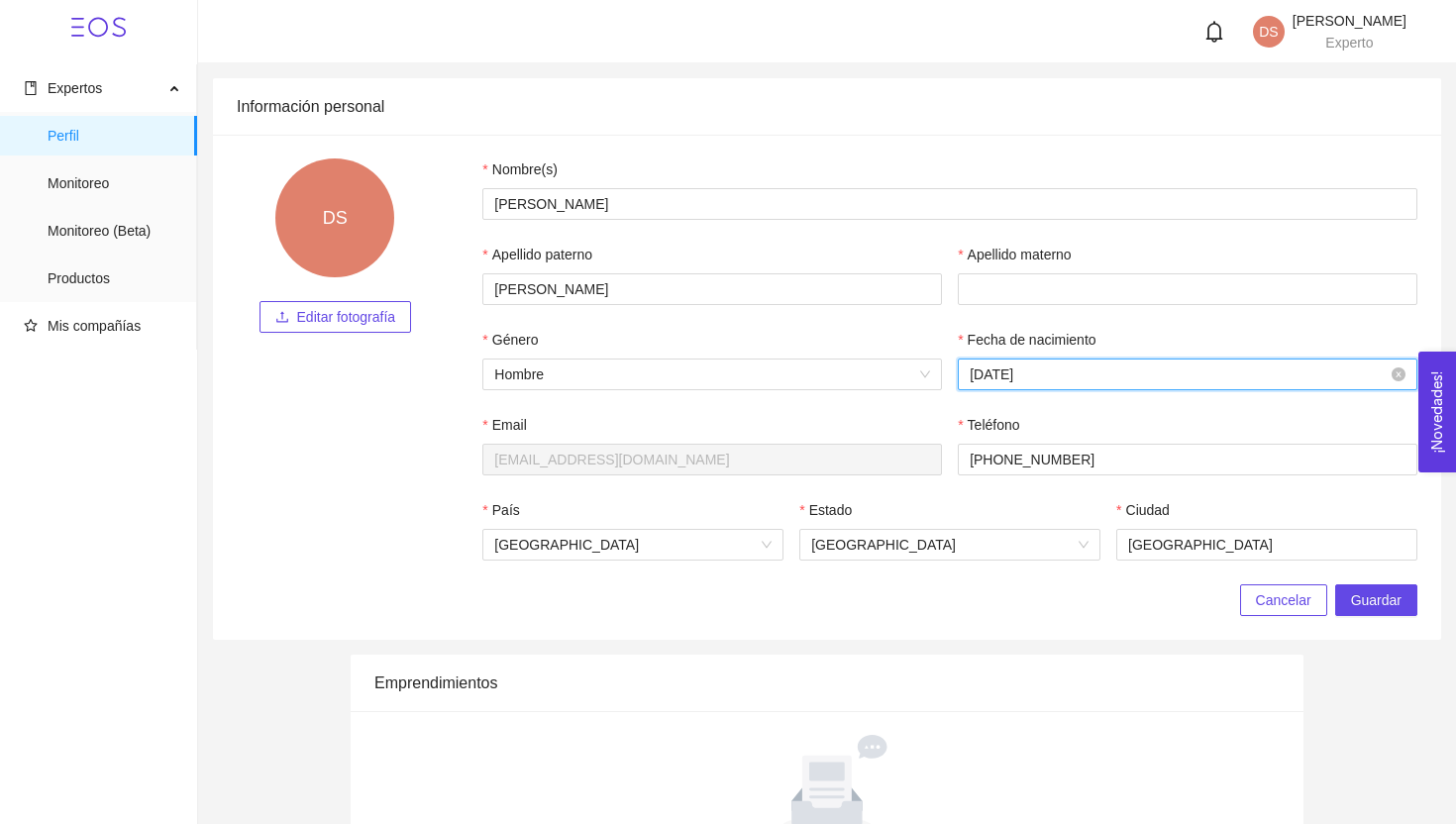 click on "[DATE]" at bounding box center (1179, 374) 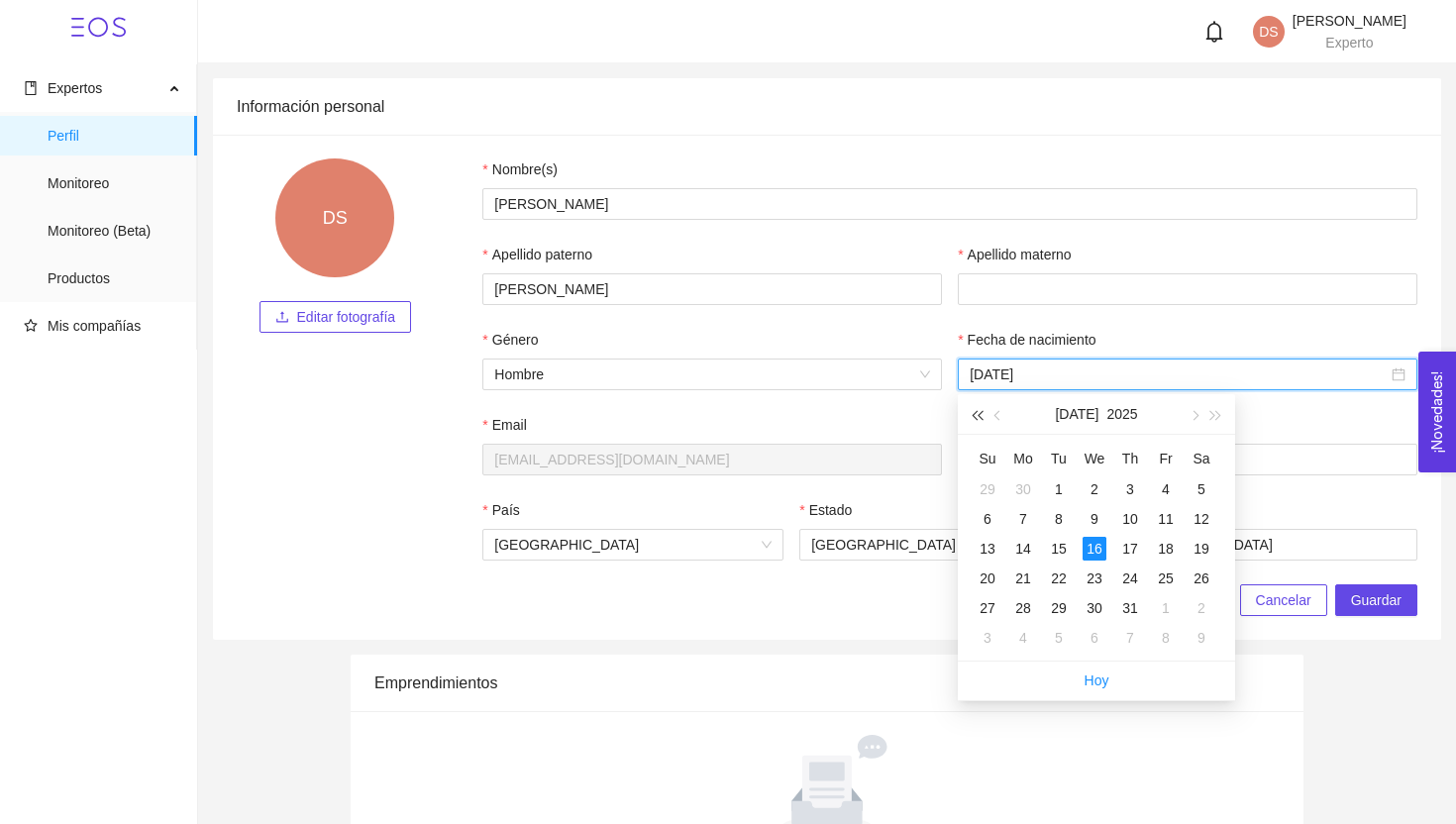 click at bounding box center [977, 416] 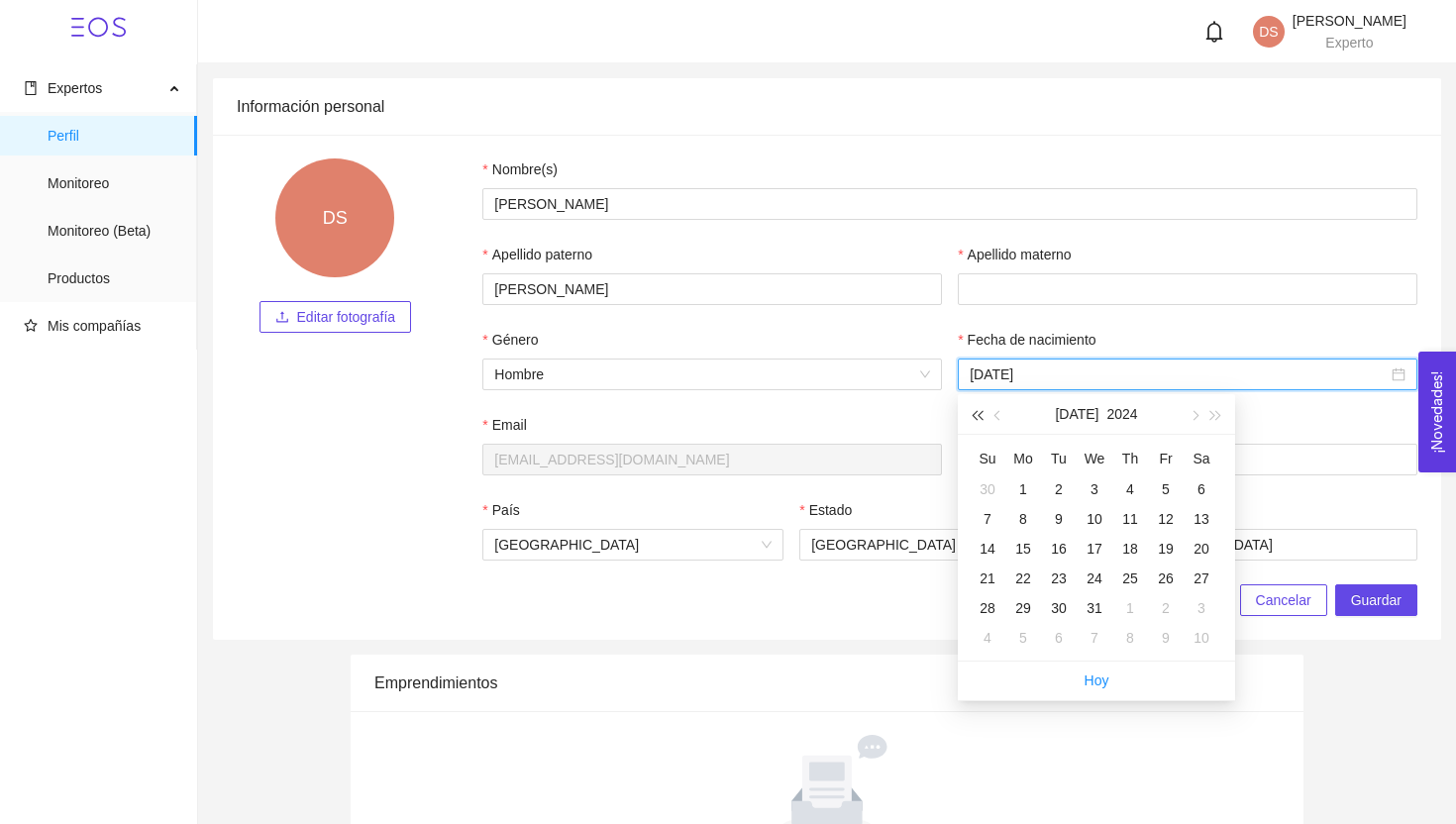 click at bounding box center [977, 416] 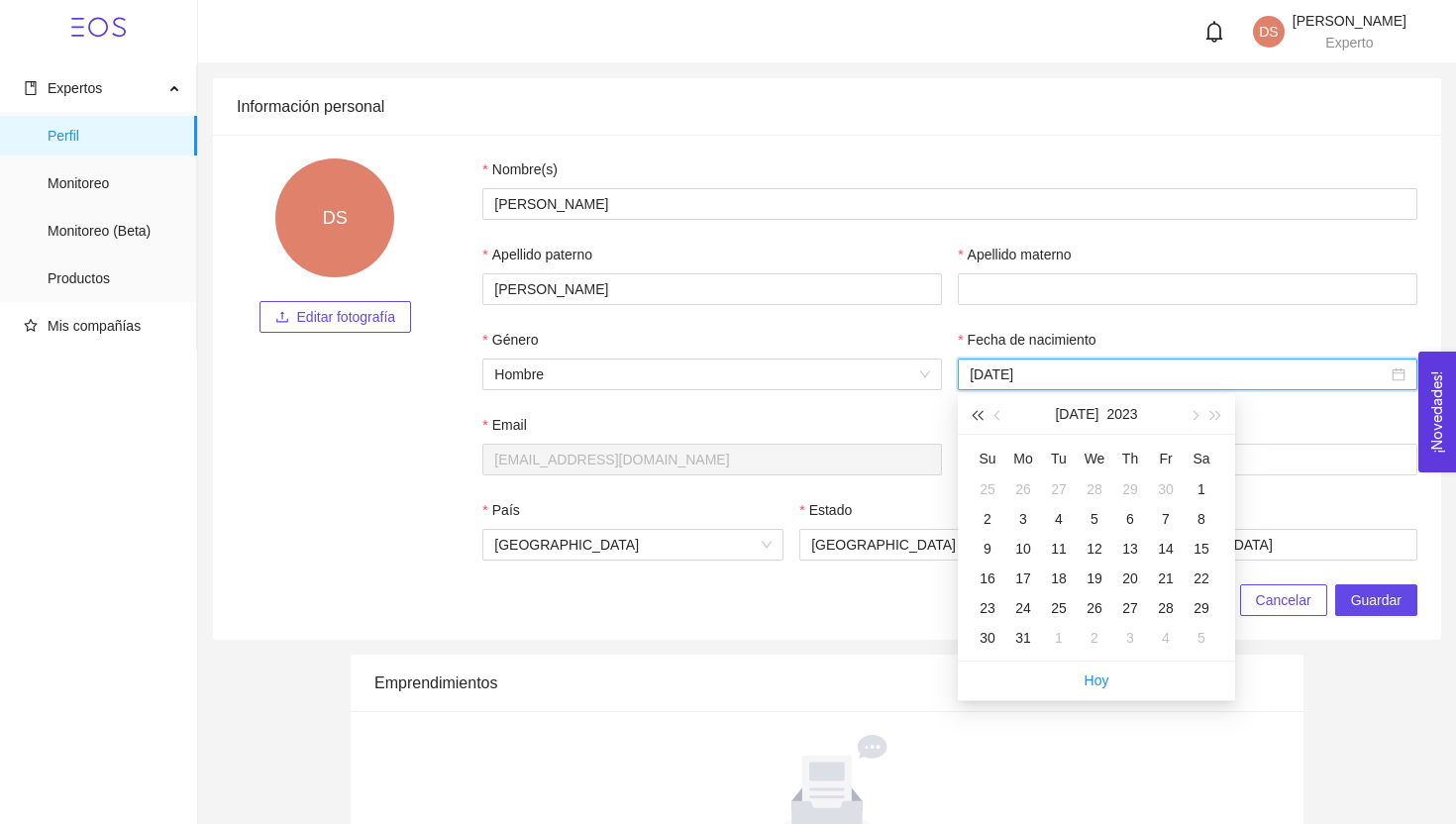 click at bounding box center (977, 416) 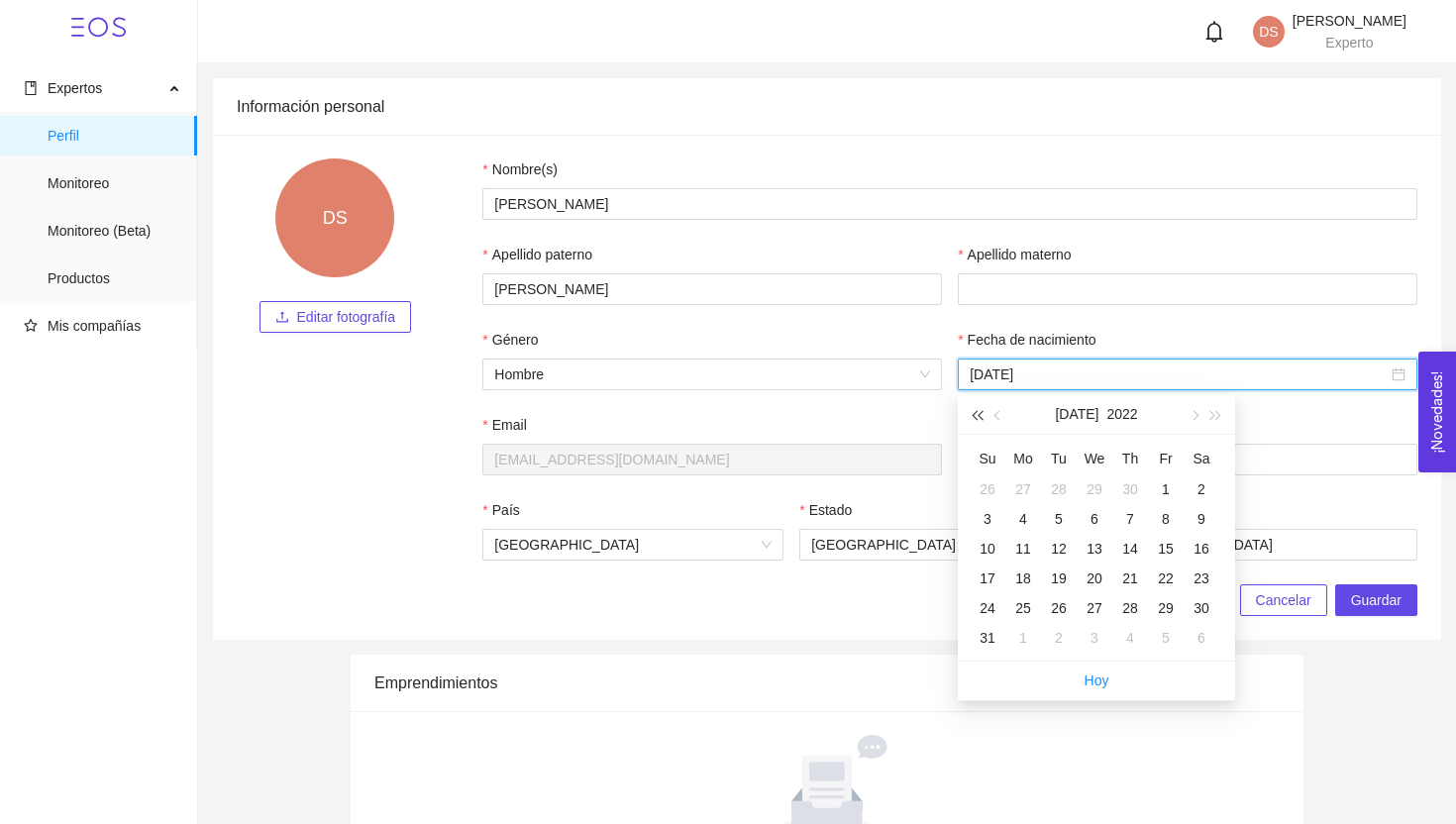 click at bounding box center [977, 416] 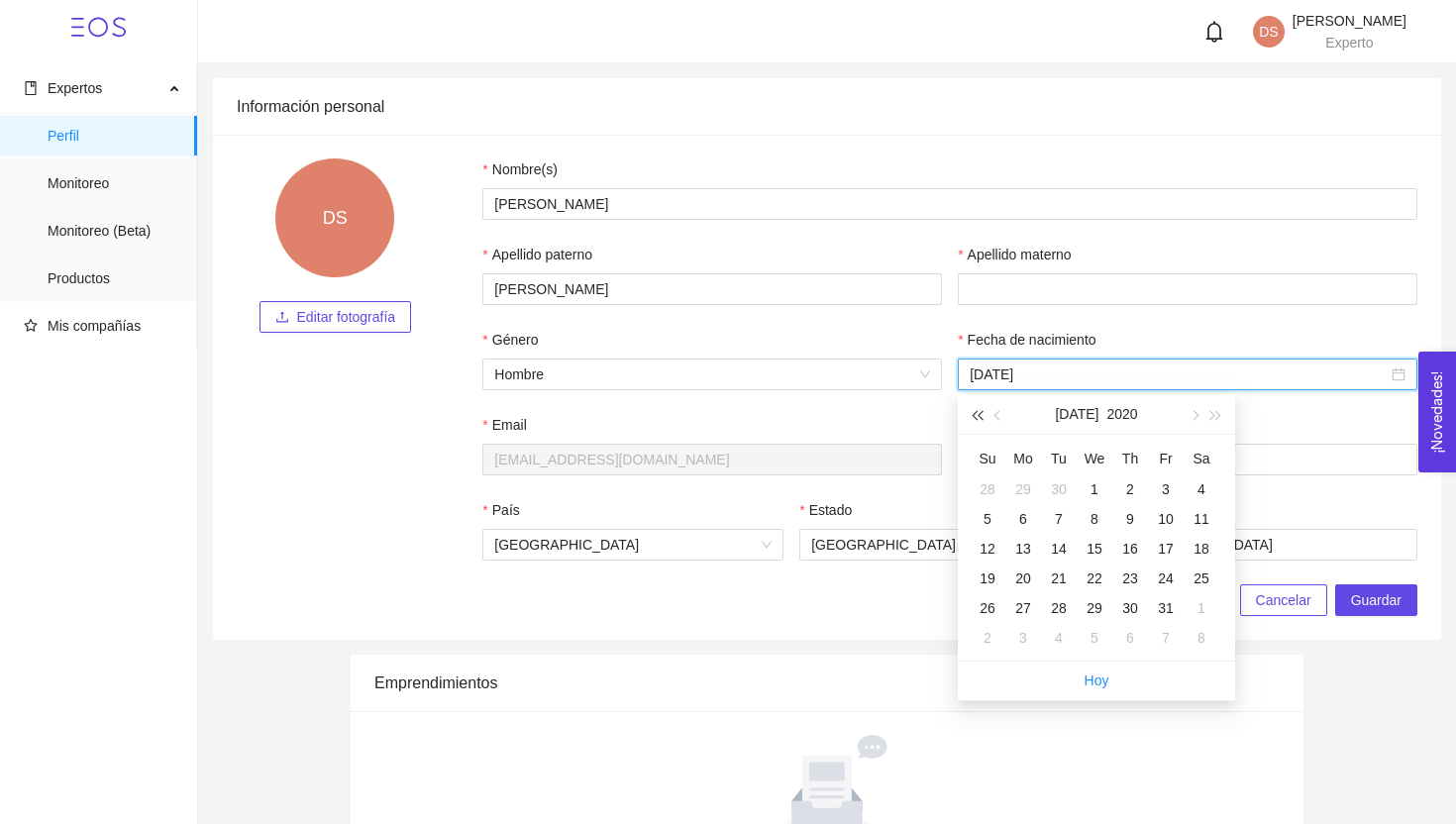 click at bounding box center [977, 416] 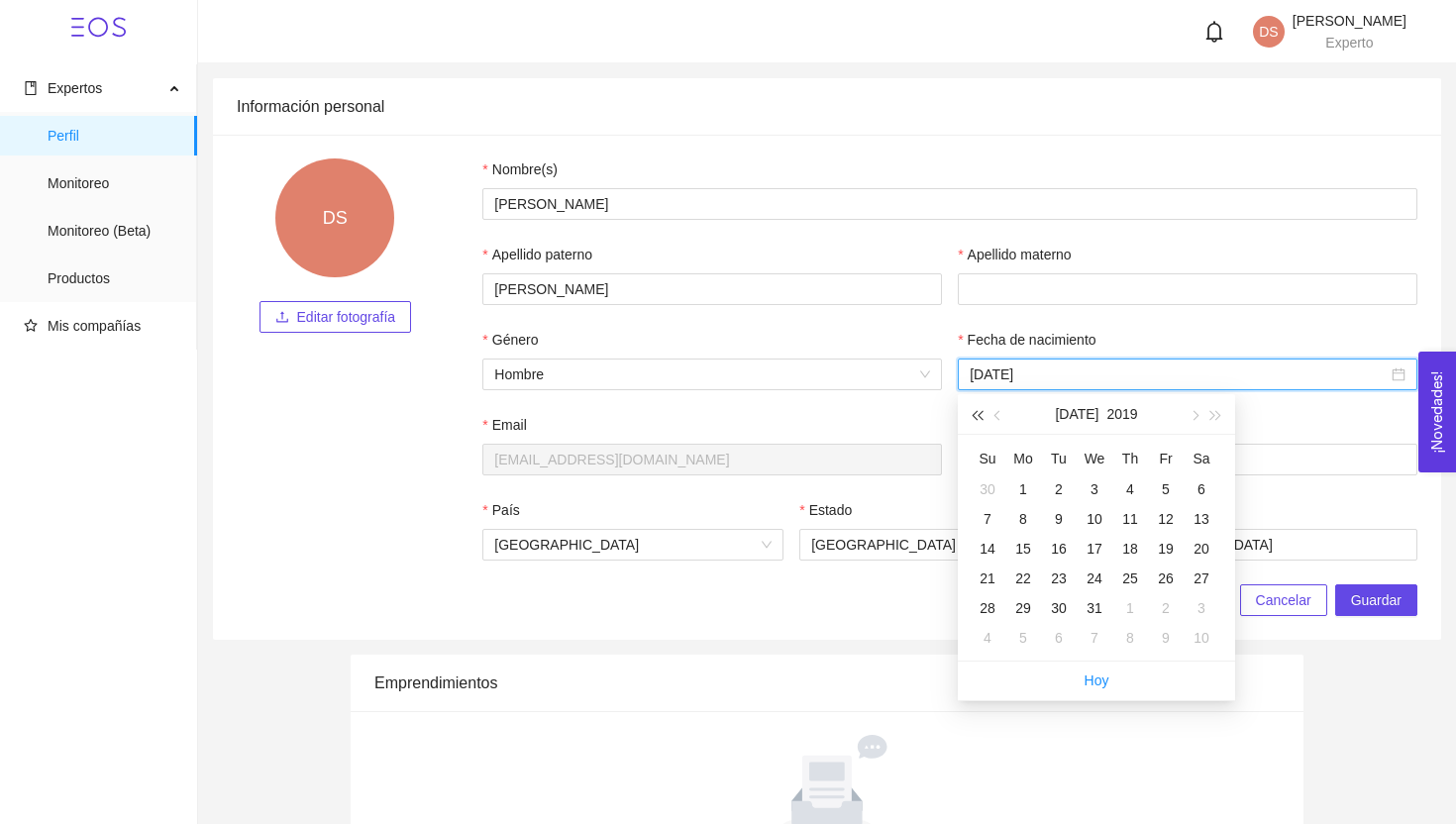 click at bounding box center [977, 416] 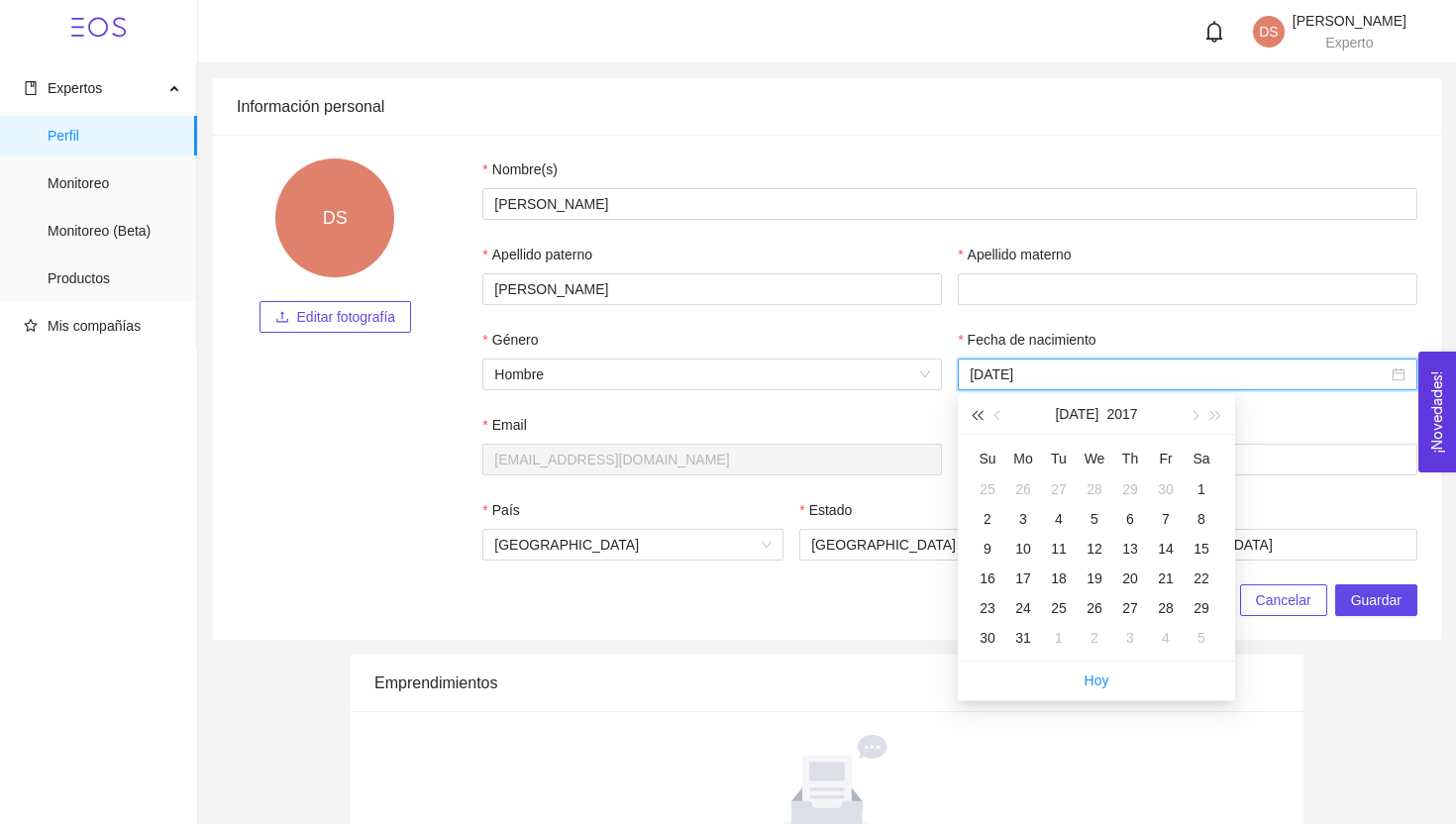click at bounding box center (977, 416) 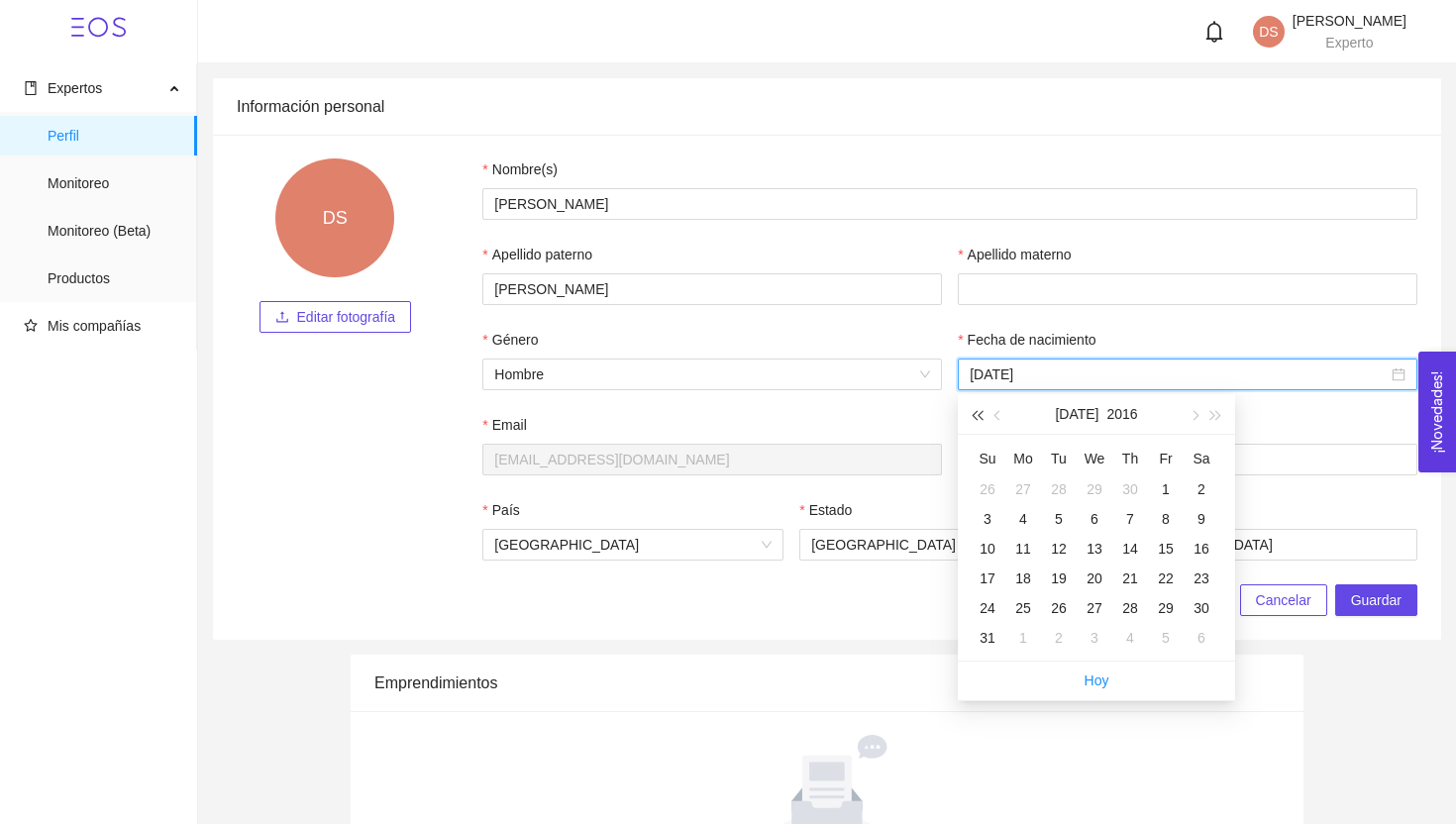 click at bounding box center [977, 416] 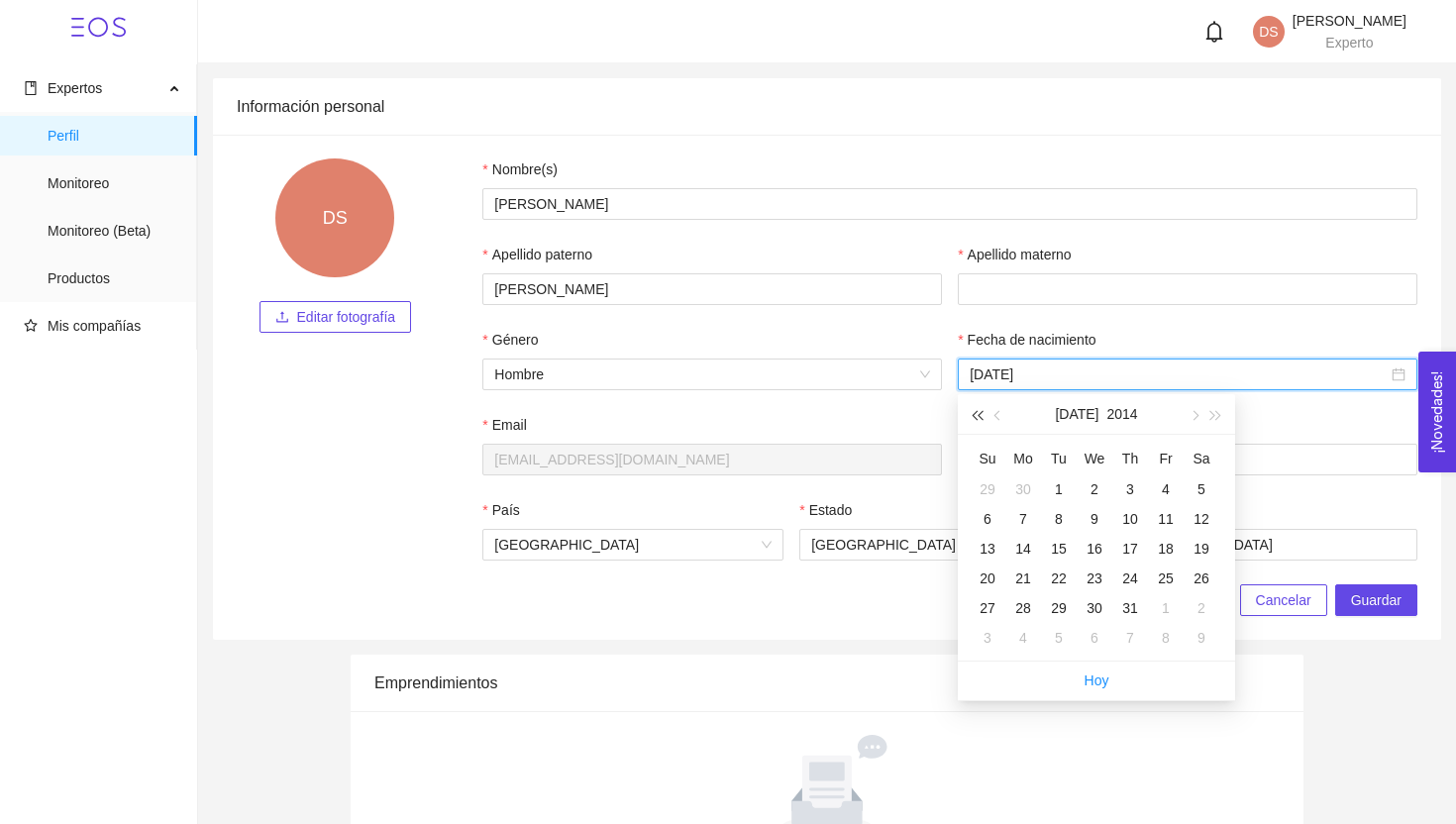 click at bounding box center (977, 416) 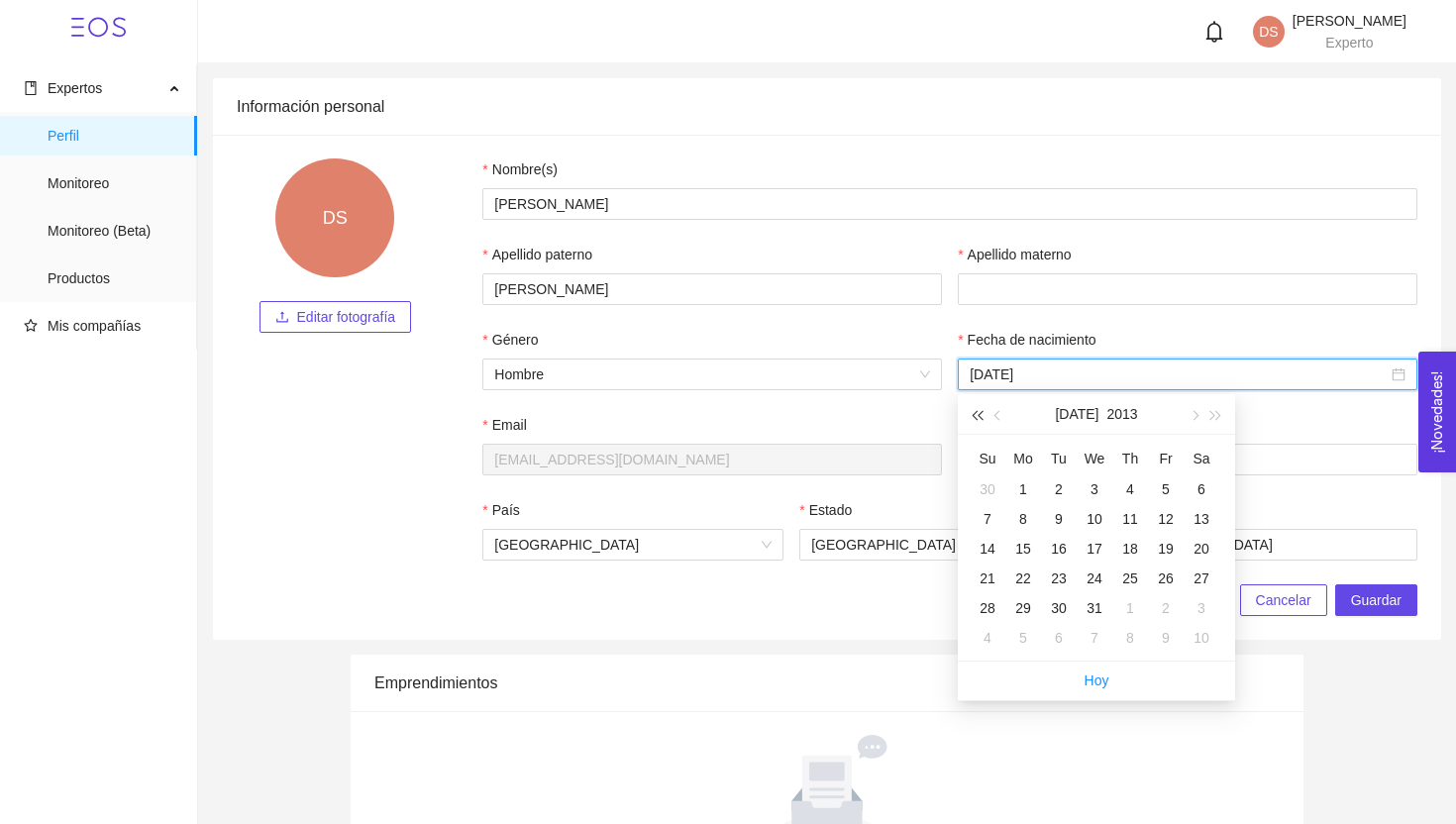 click at bounding box center (977, 416) 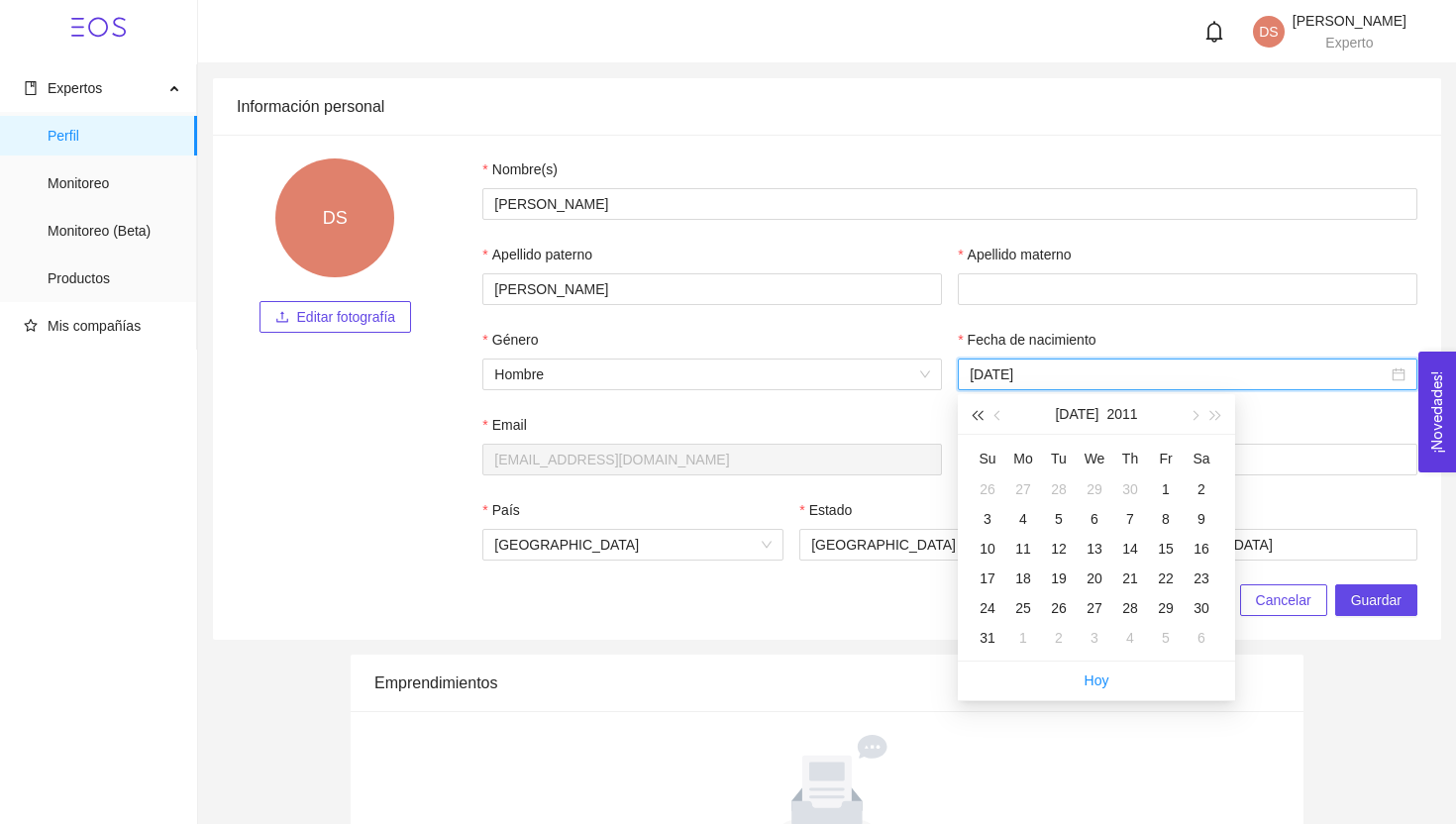 click at bounding box center [977, 416] 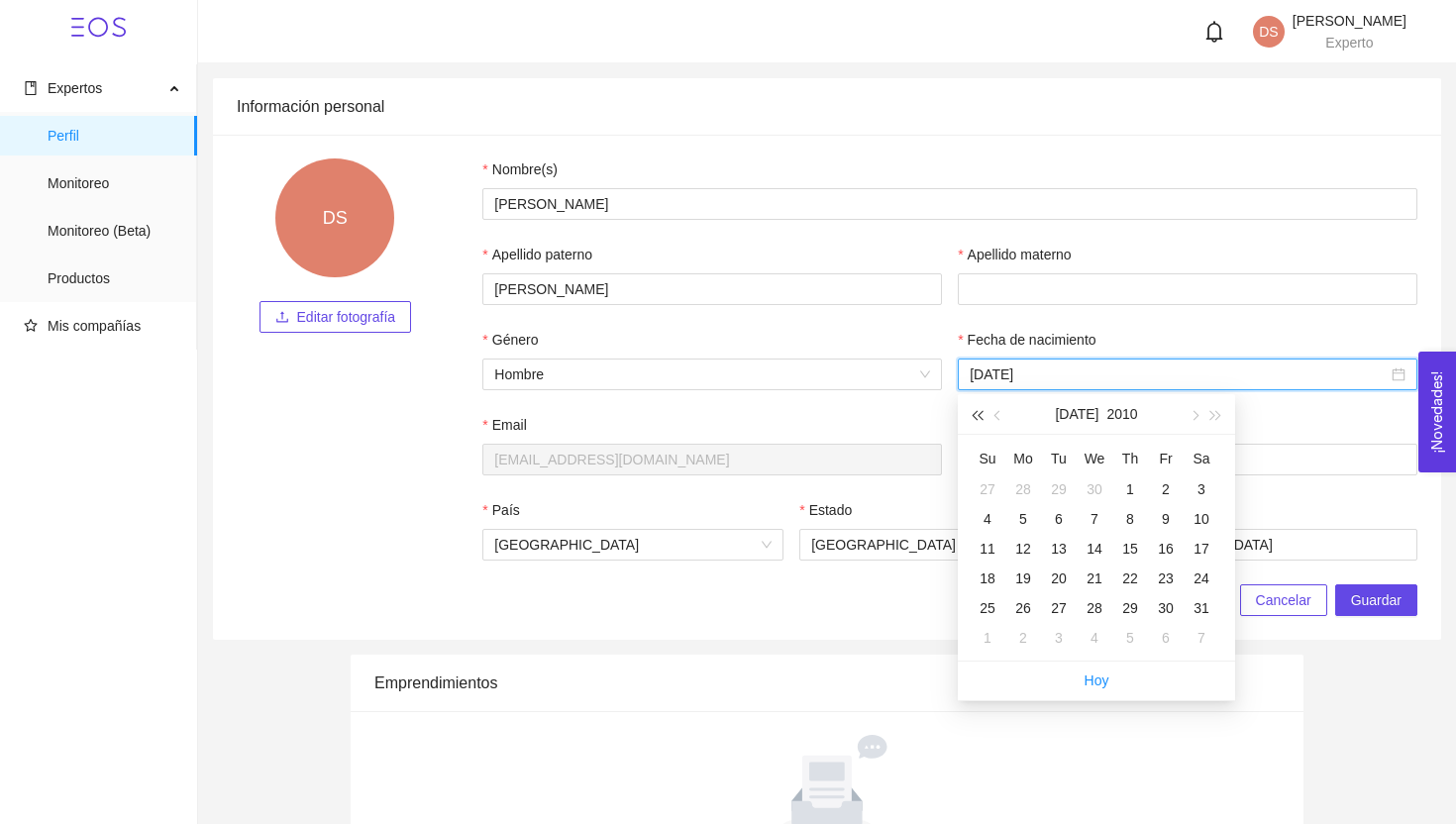 click at bounding box center (977, 416) 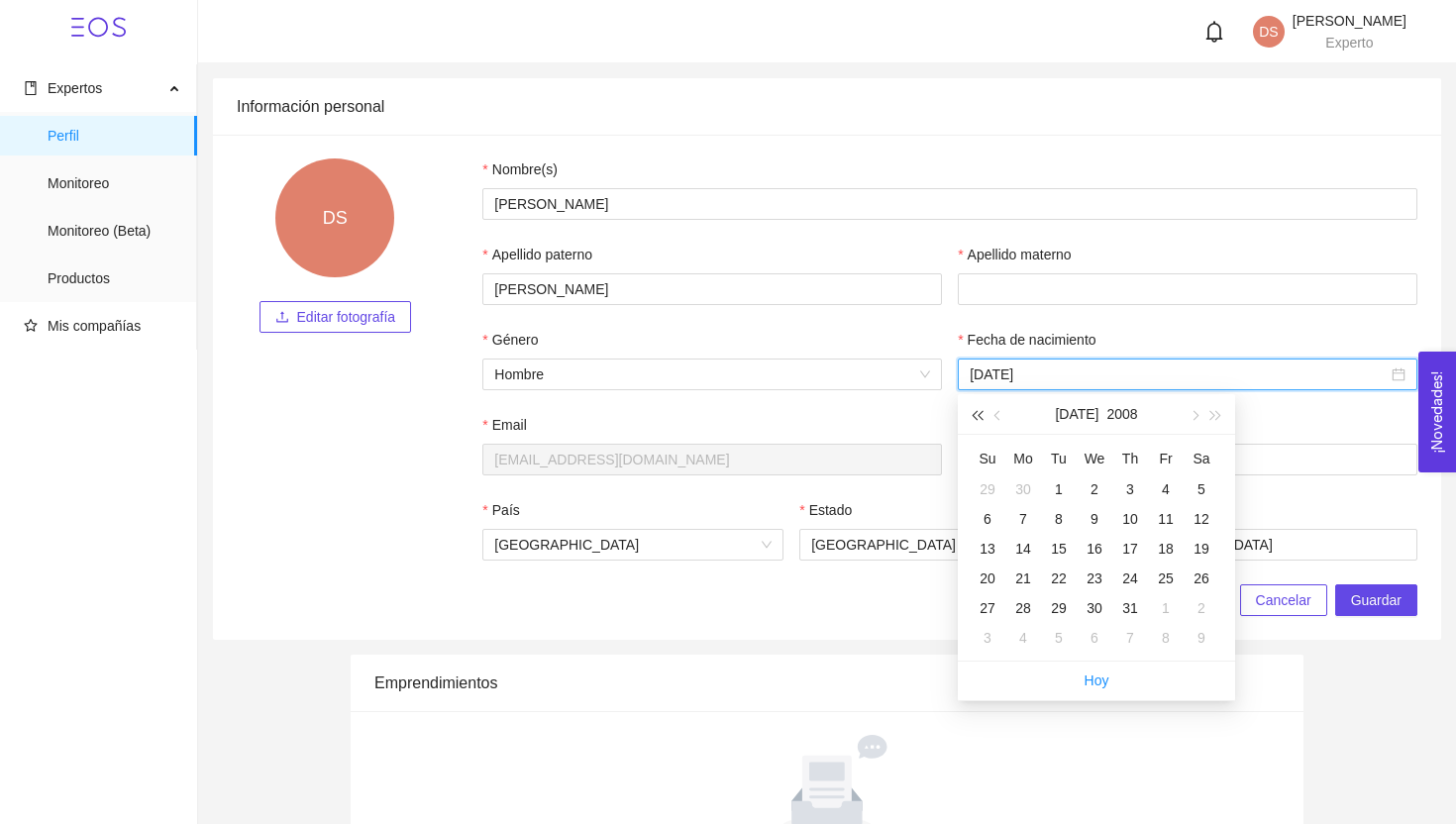 click at bounding box center (977, 416) 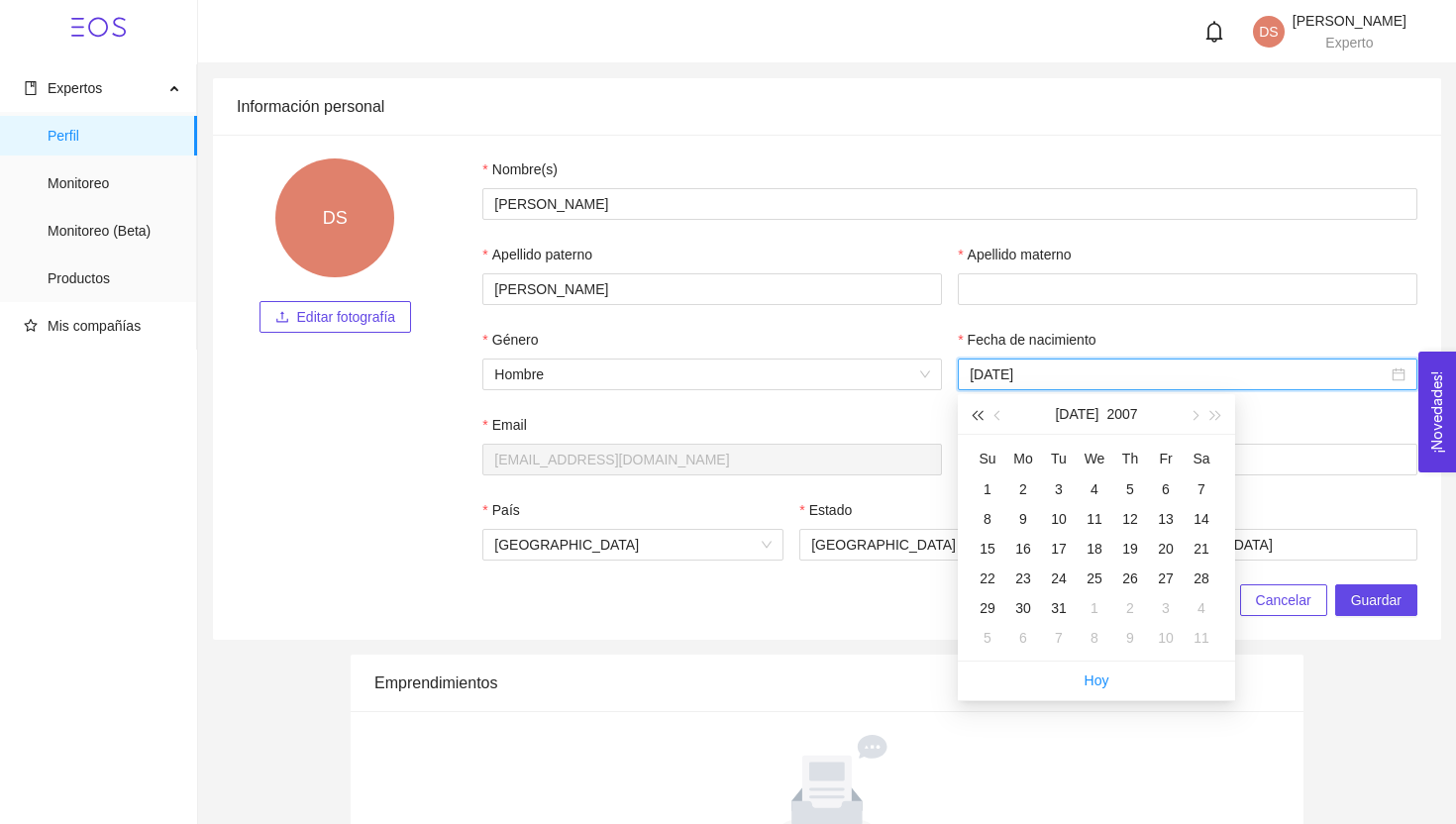 click at bounding box center [977, 416] 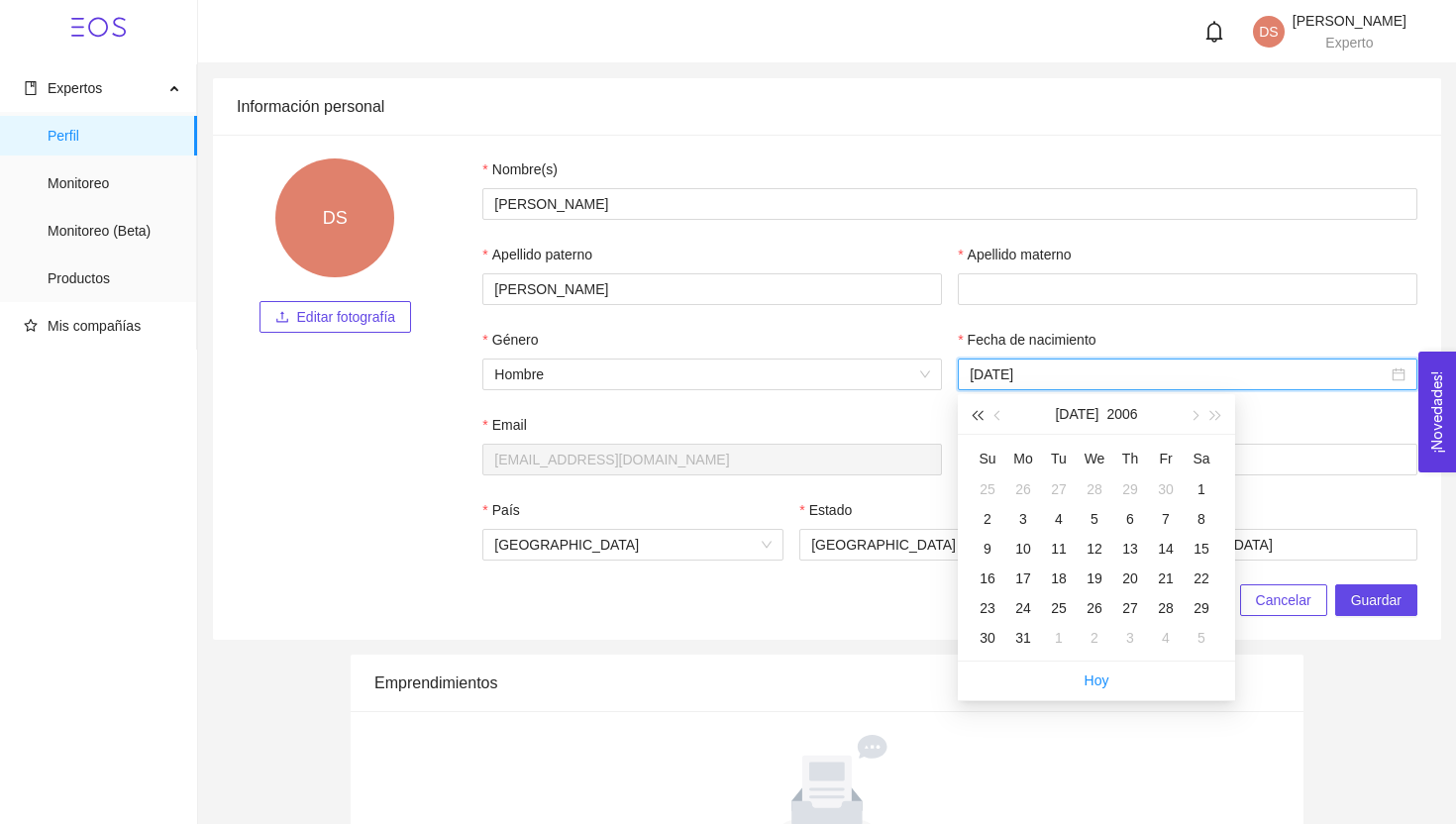 click at bounding box center (977, 416) 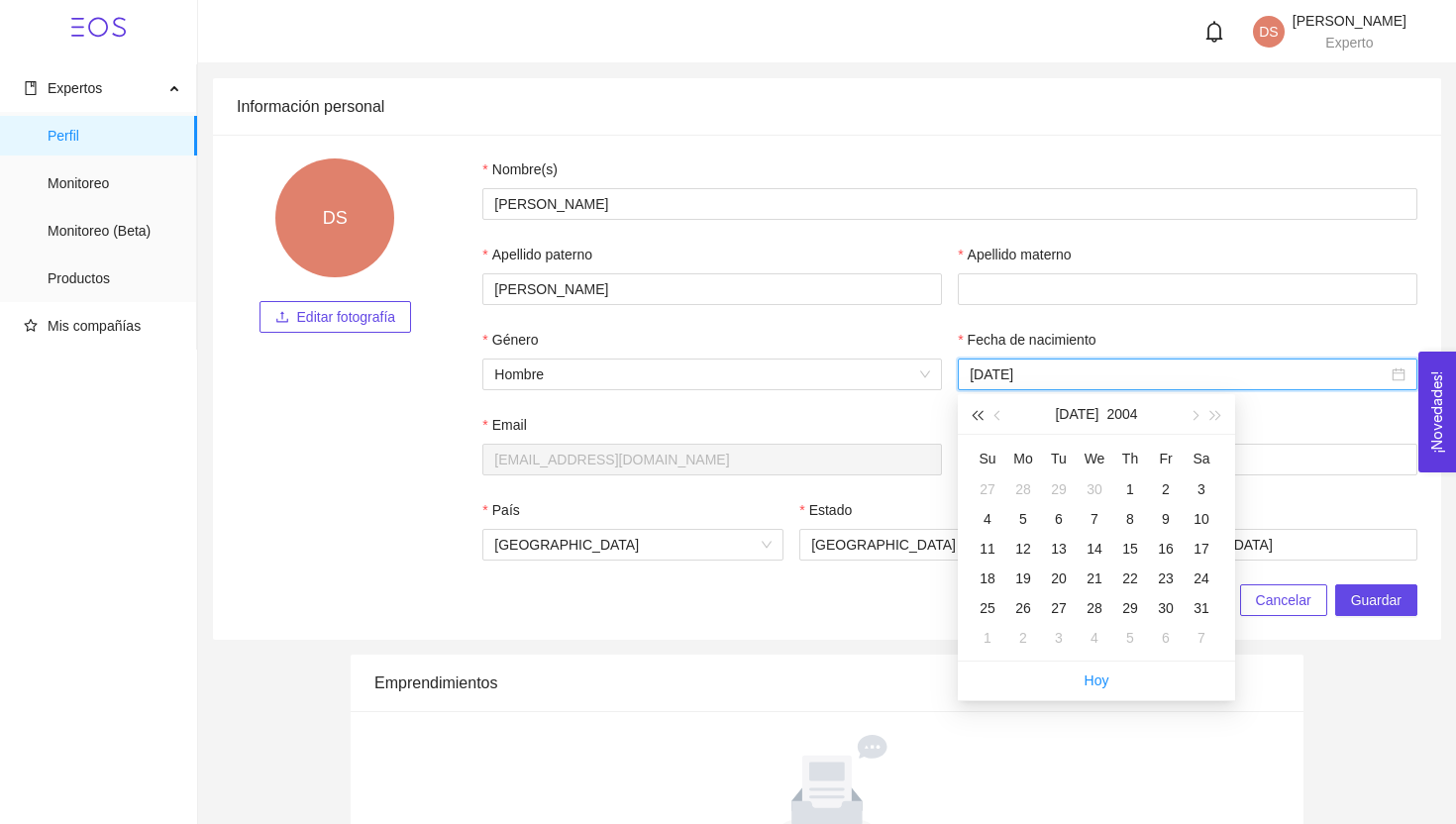 click at bounding box center (977, 416) 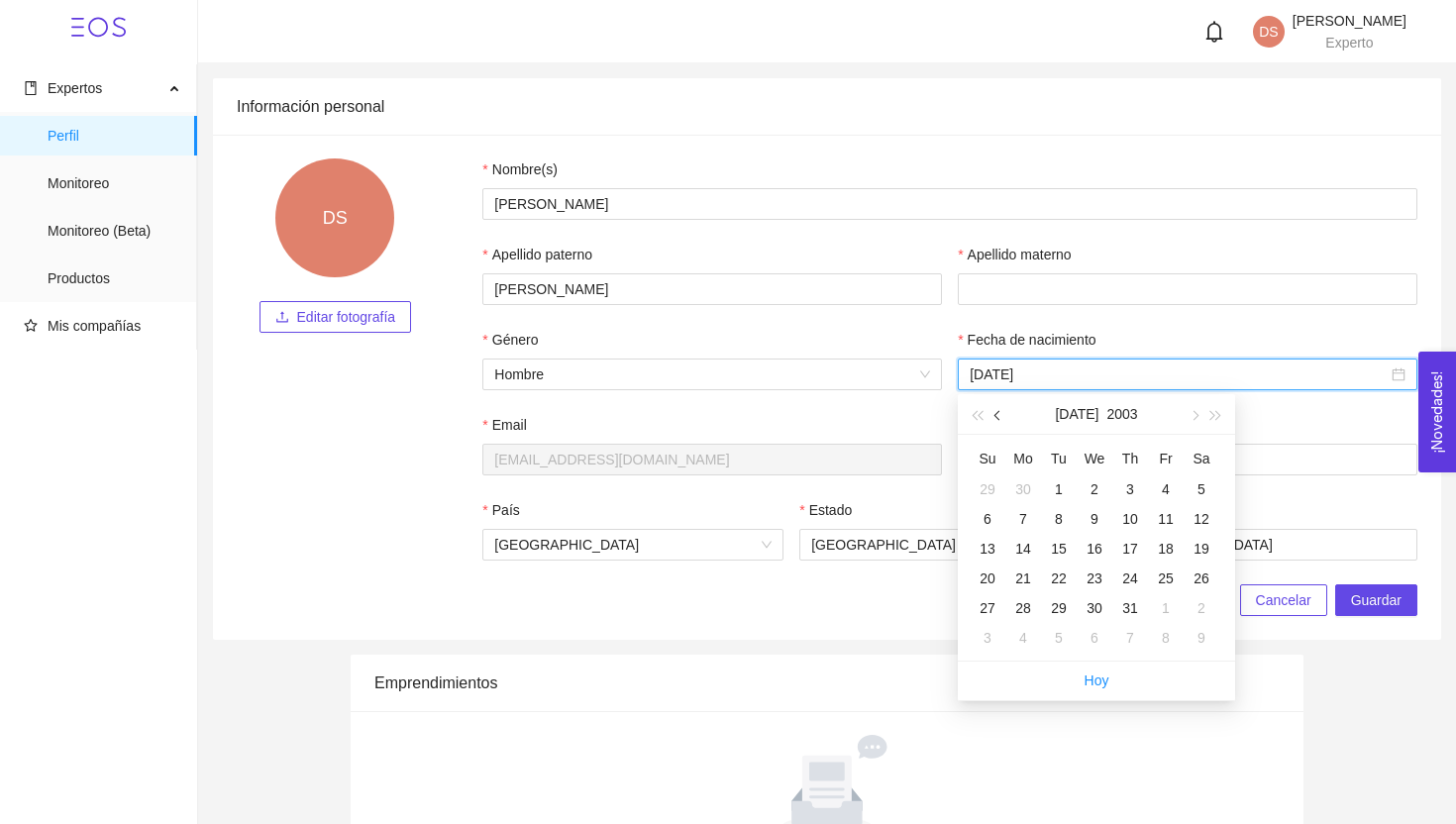 click at bounding box center [999, 416] 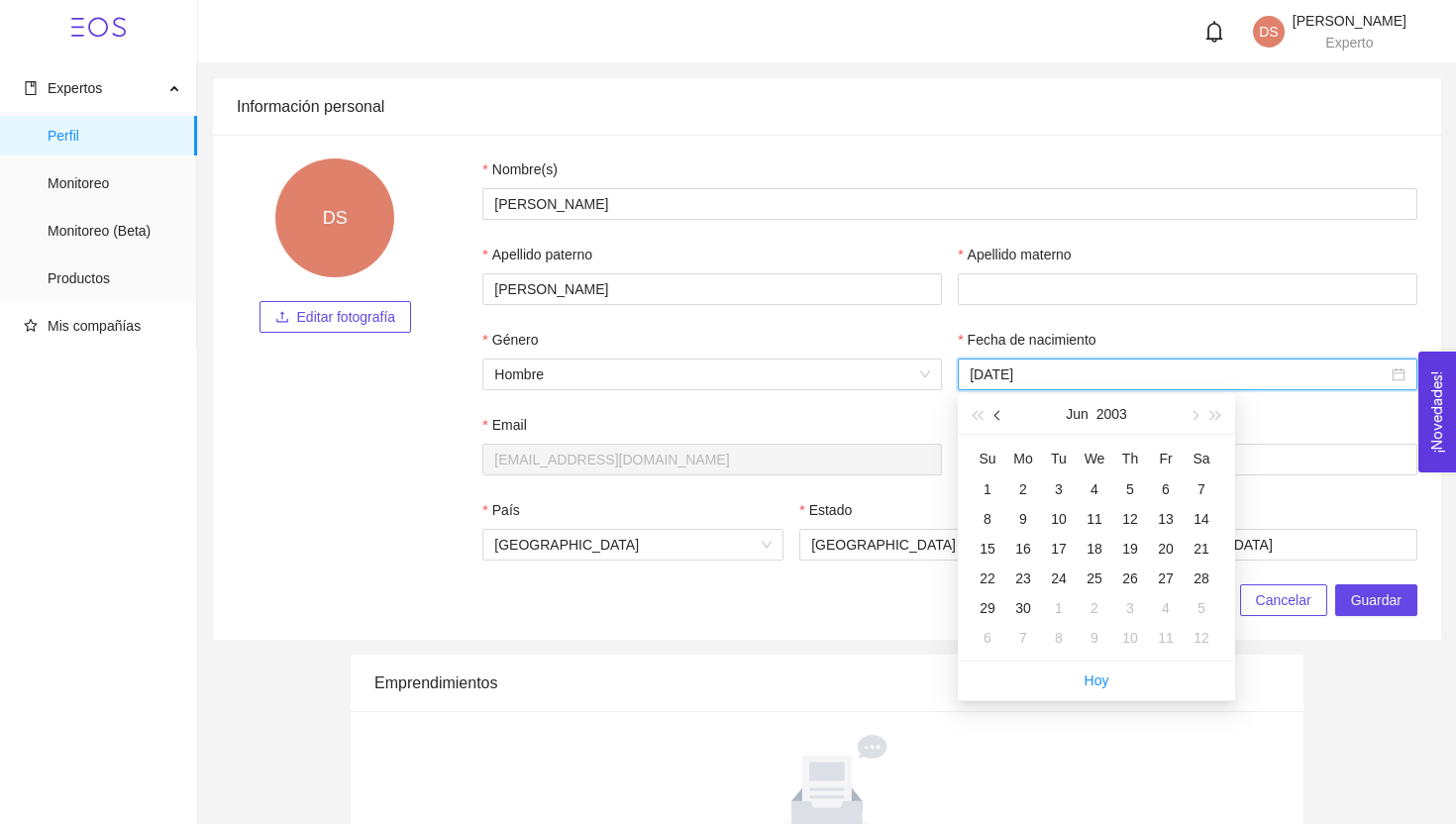 click at bounding box center [999, 416] 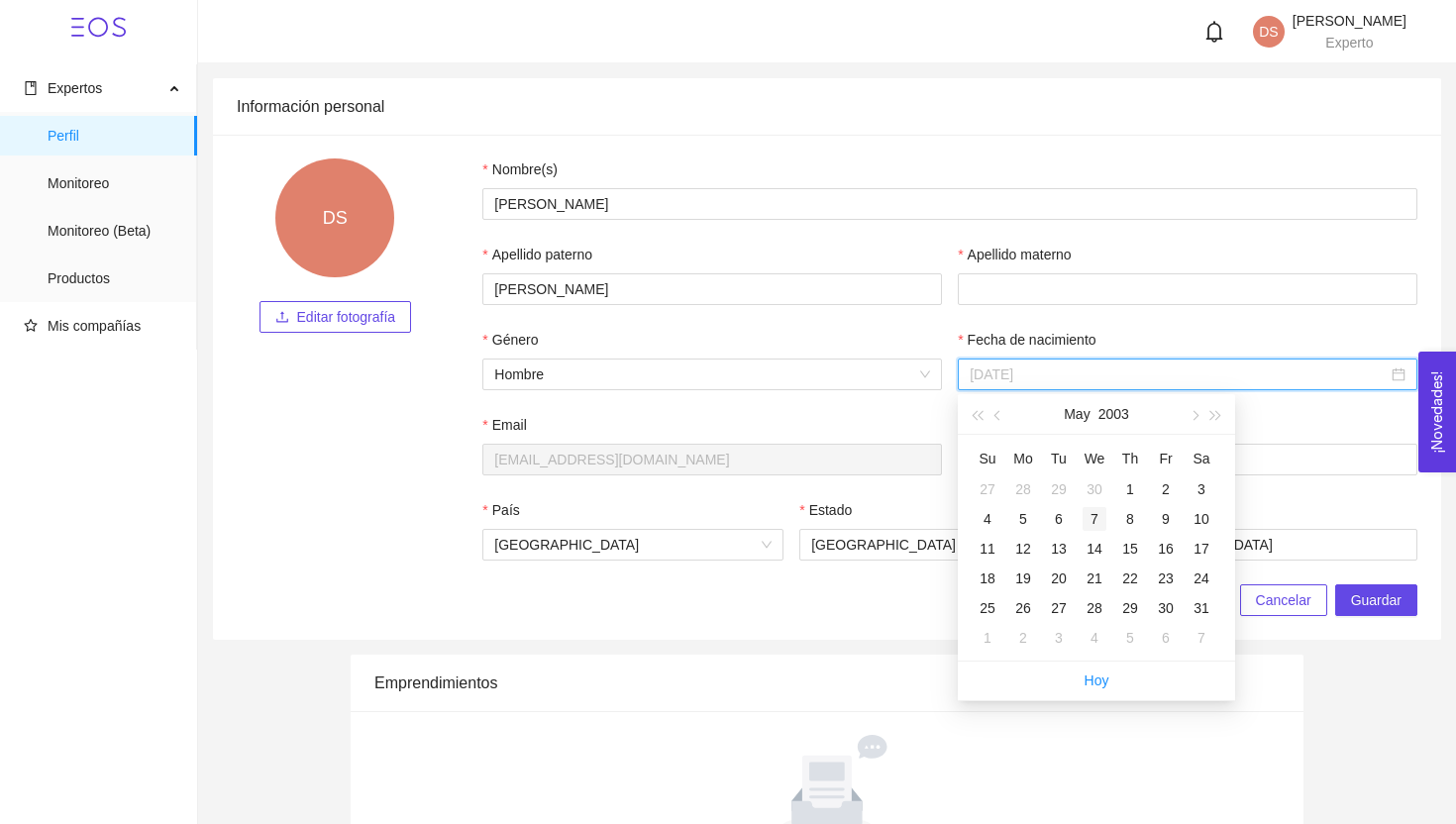 type on "[DATE]" 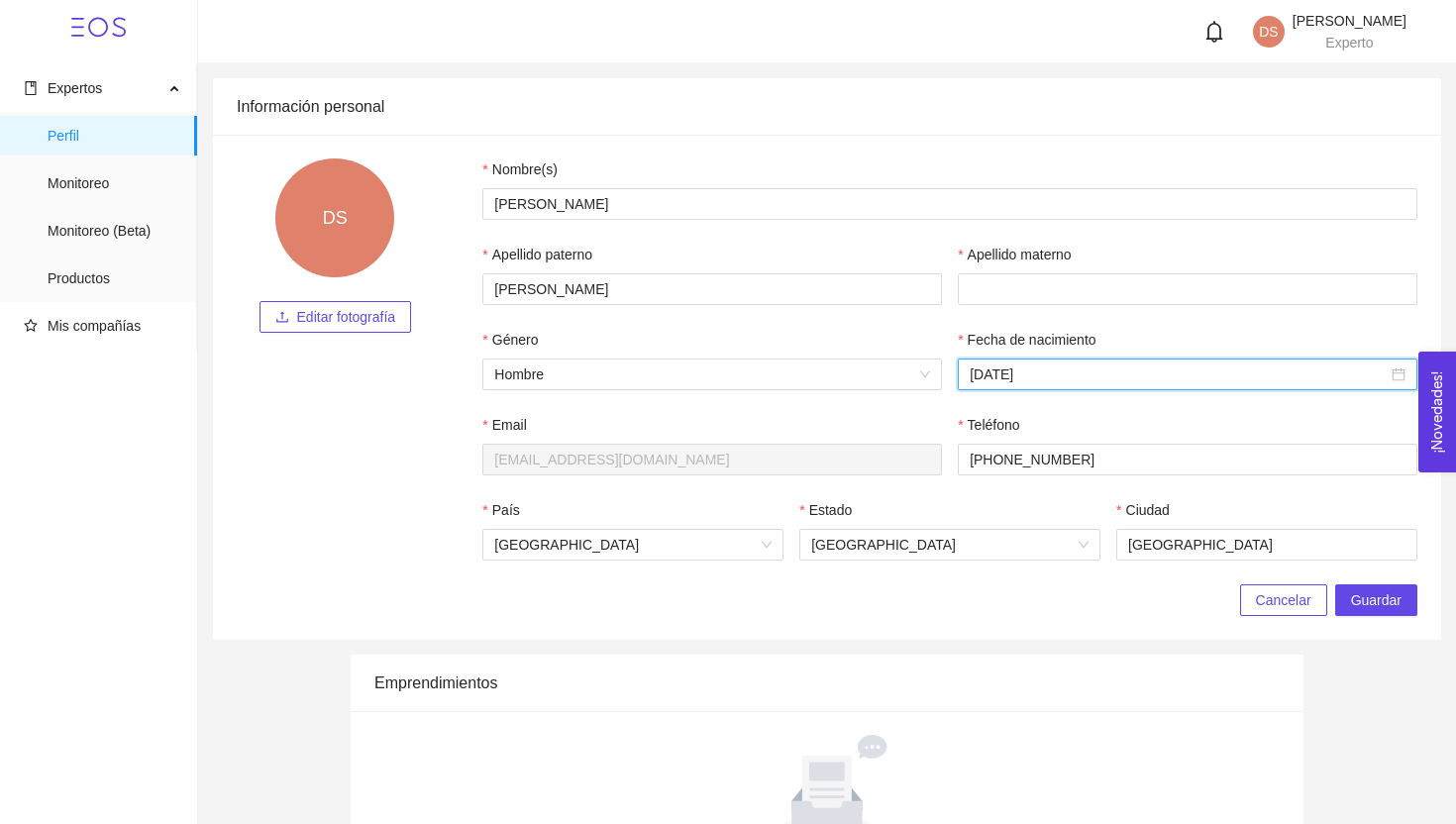 scroll, scrollTop: 20, scrollLeft: 0, axis: vertical 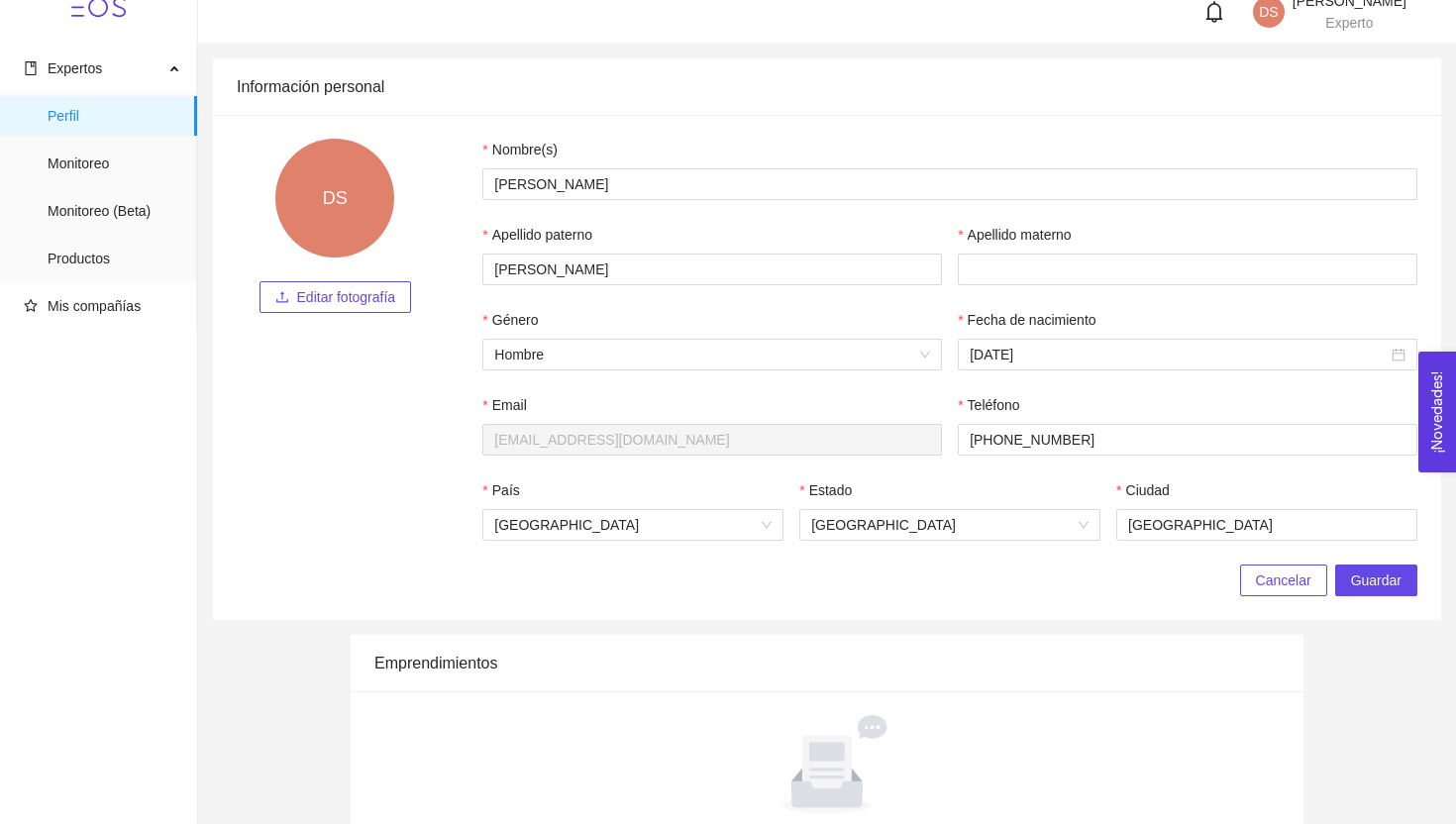 click on "Editar fotografía" at bounding box center [347, 297] 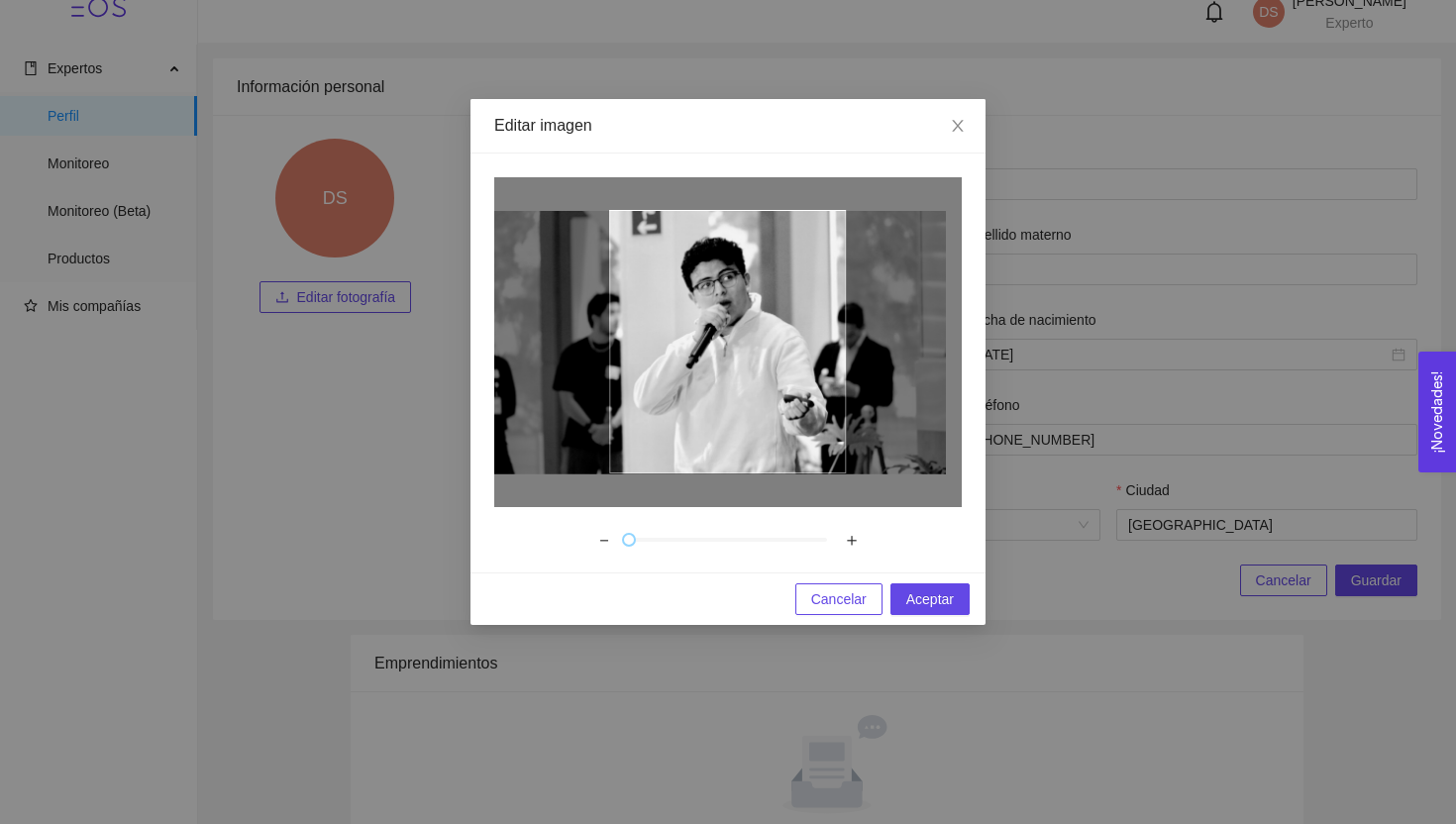 drag, startPoint x: 824, startPoint y: 431, endPoint x: 808, endPoint y: 431, distance: 16 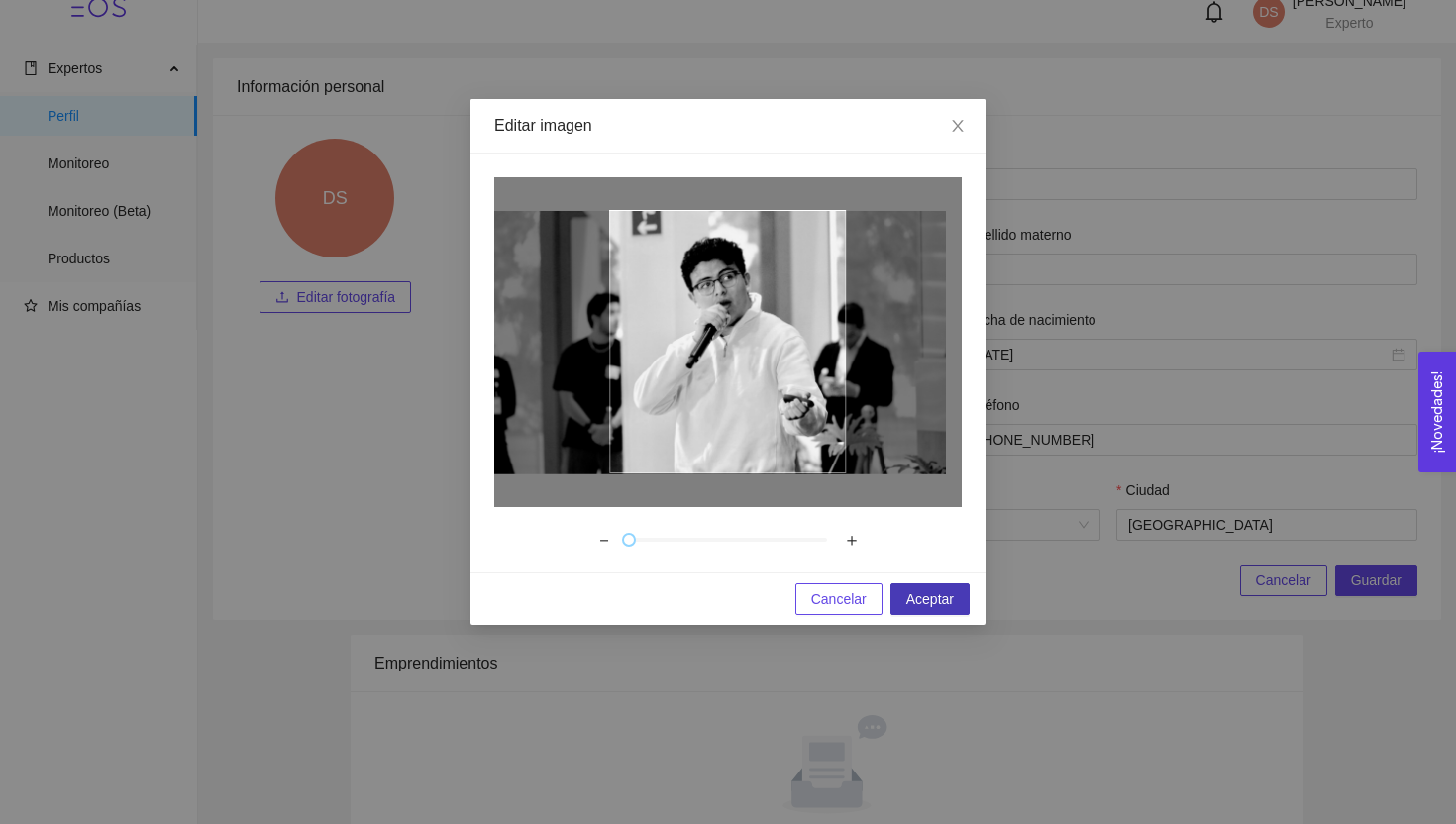 click on "Aceptar" at bounding box center (930, 599) 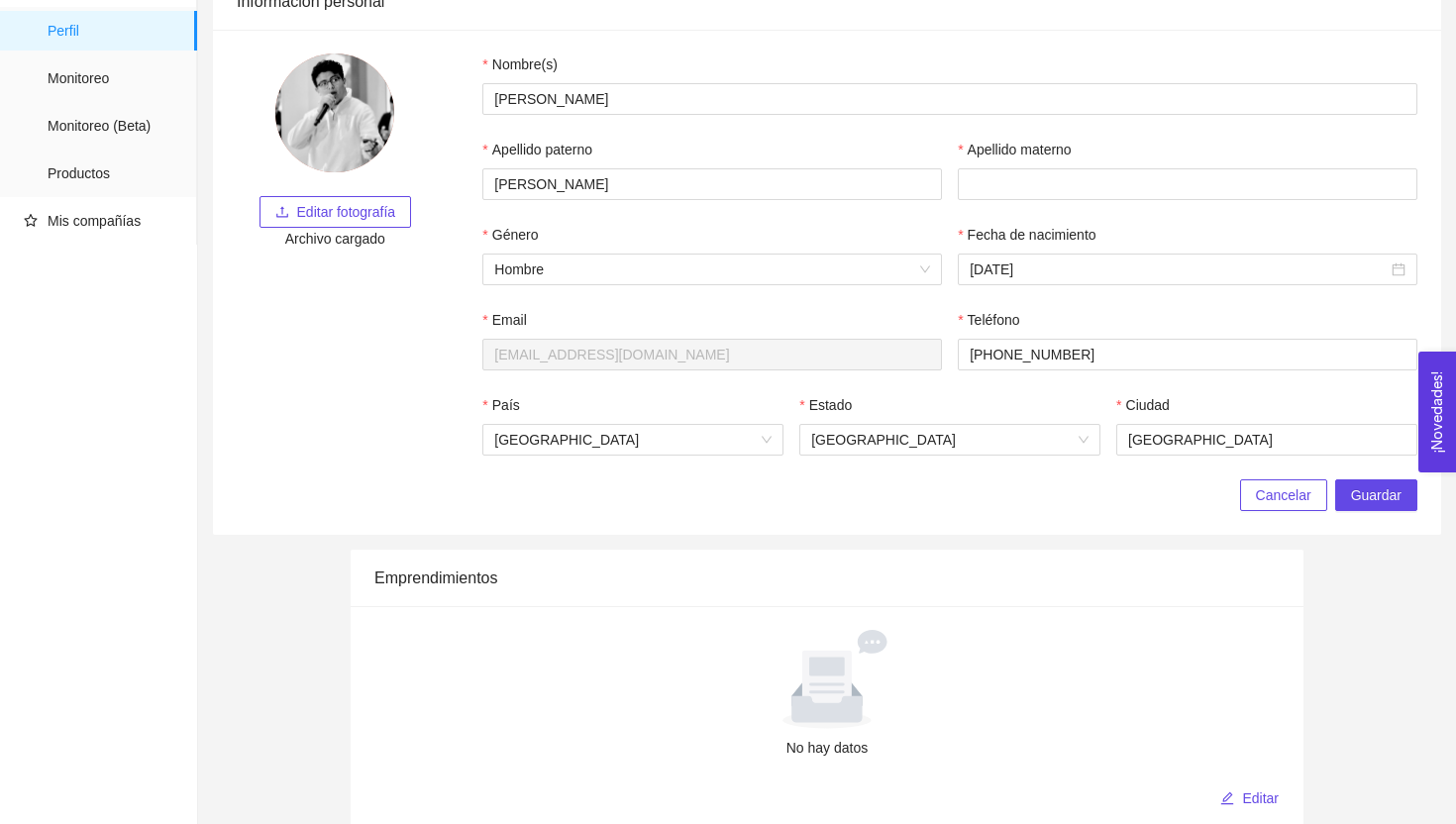 scroll, scrollTop: 111, scrollLeft: 0, axis: vertical 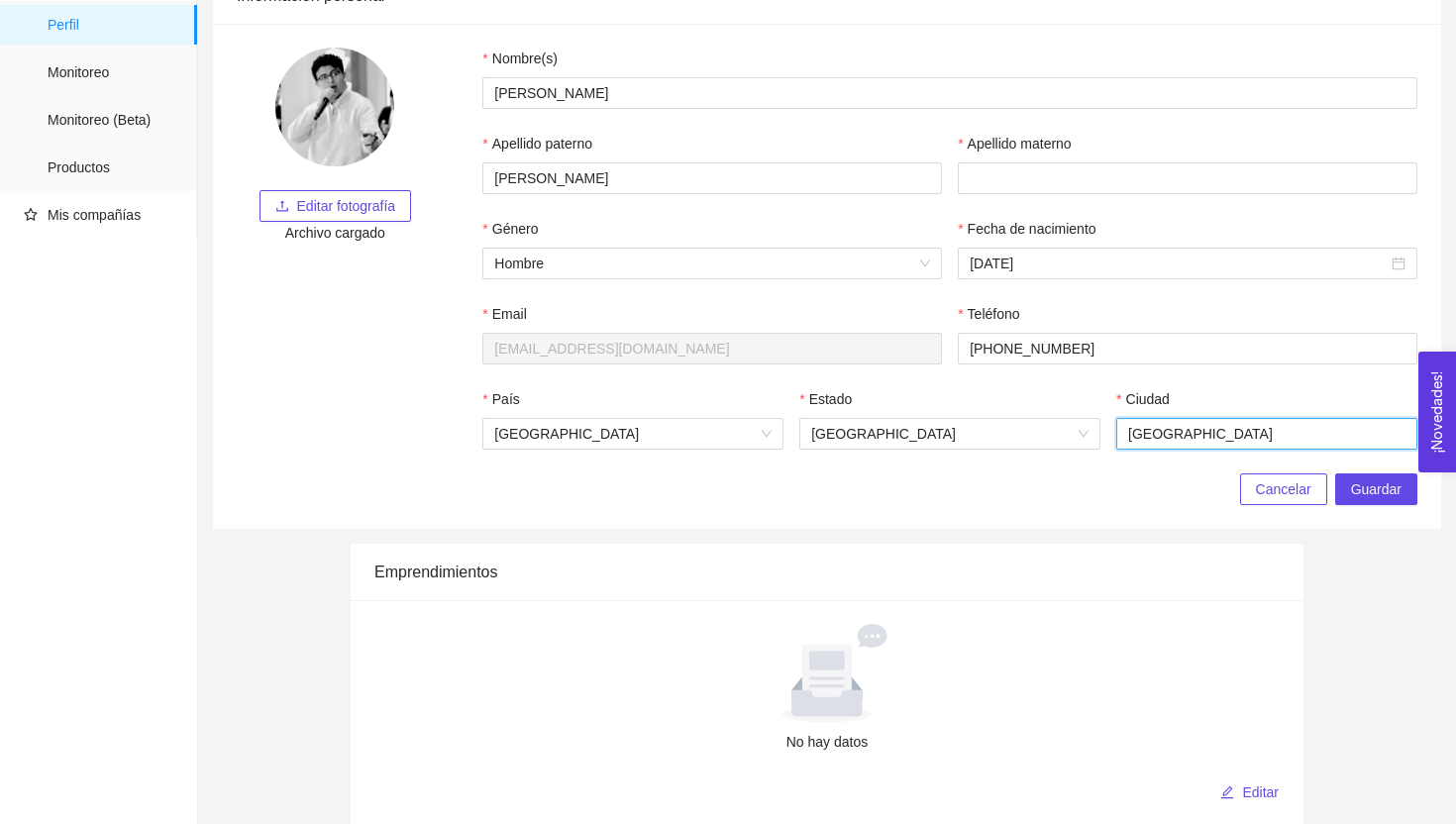 click on "[GEOGRAPHIC_DATA]" at bounding box center (1267, 434) 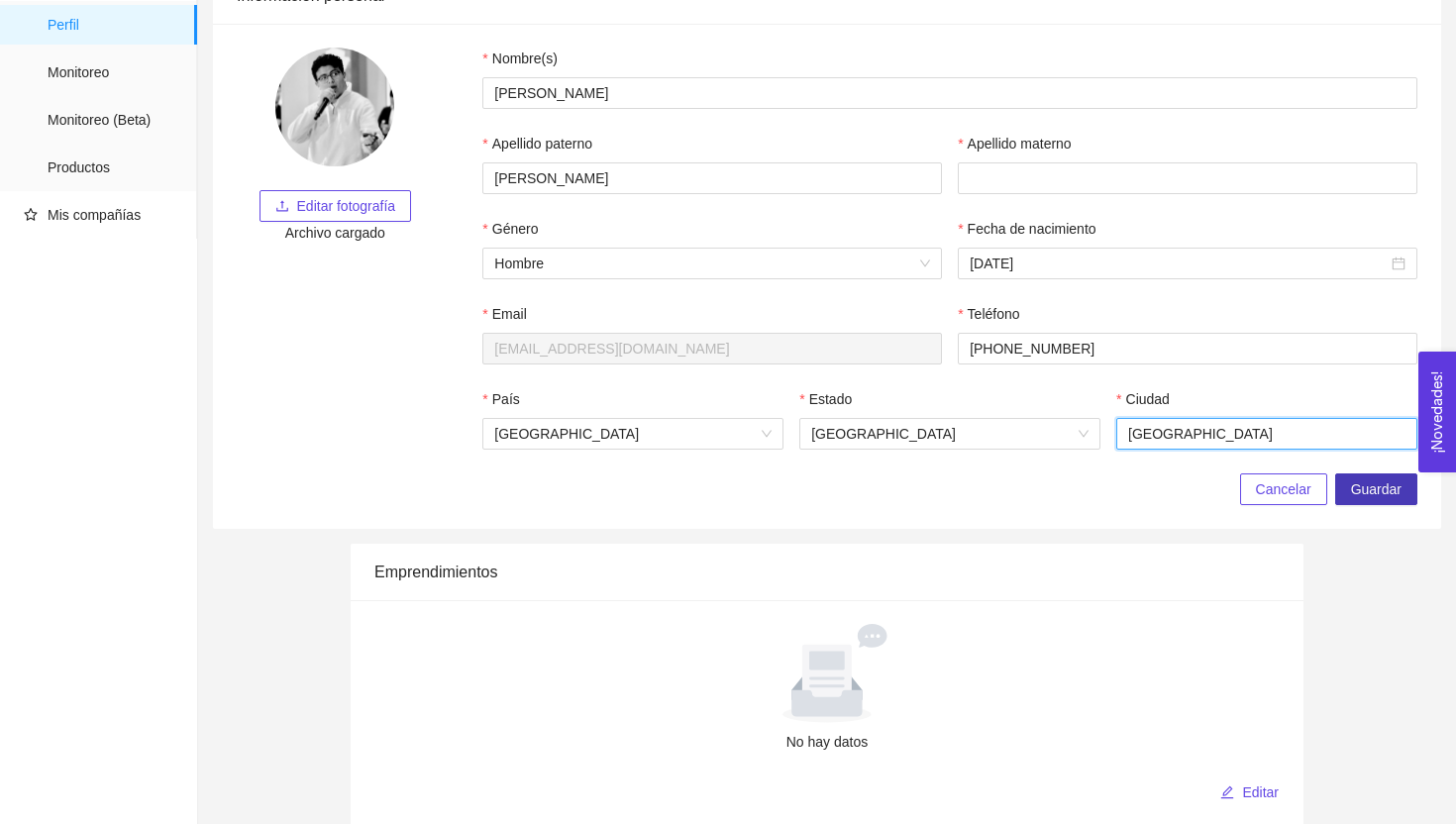 type on "[GEOGRAPHIC_DATA]" 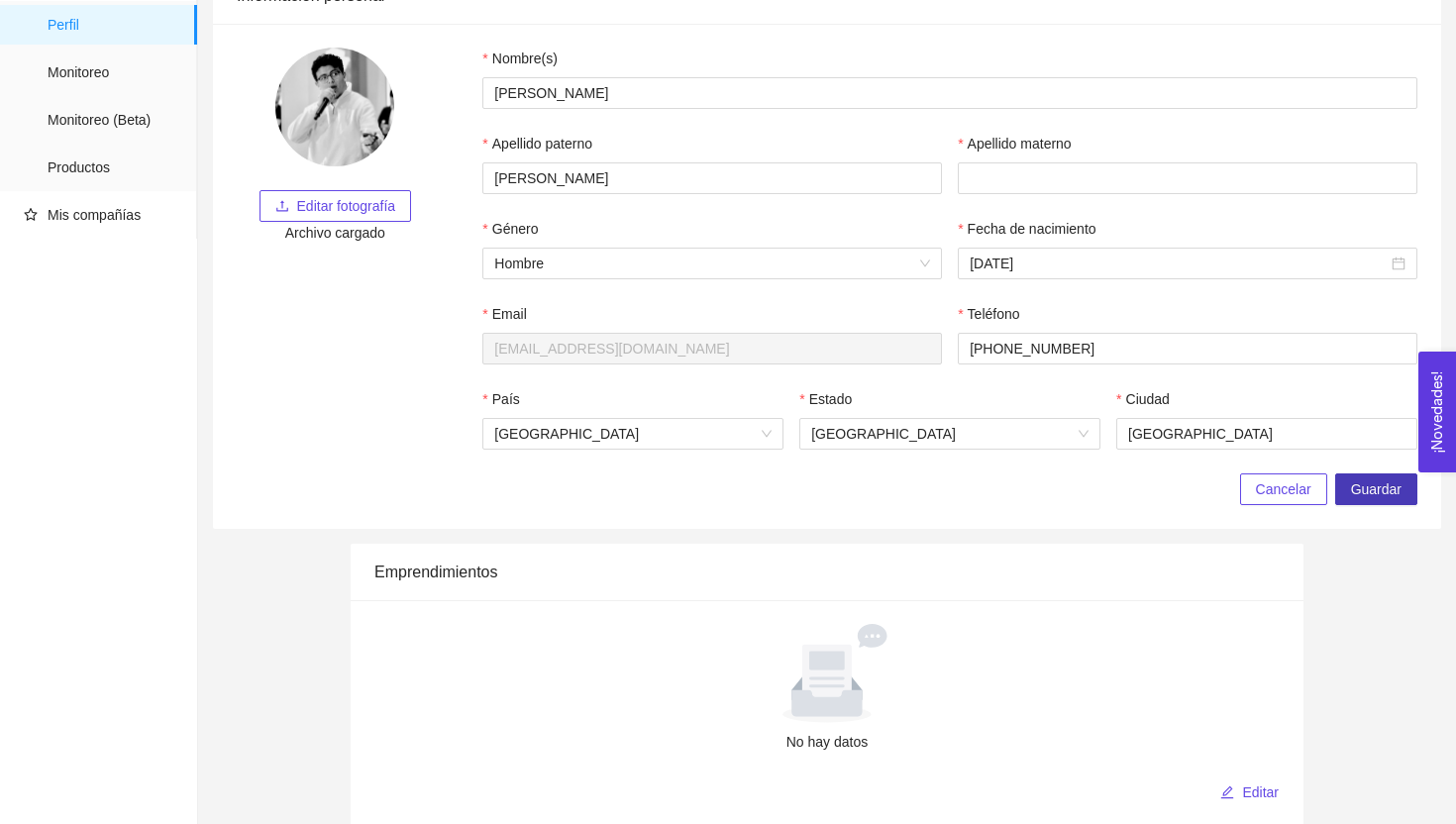 click on "Guardar" at bounding box center (1376, 489) 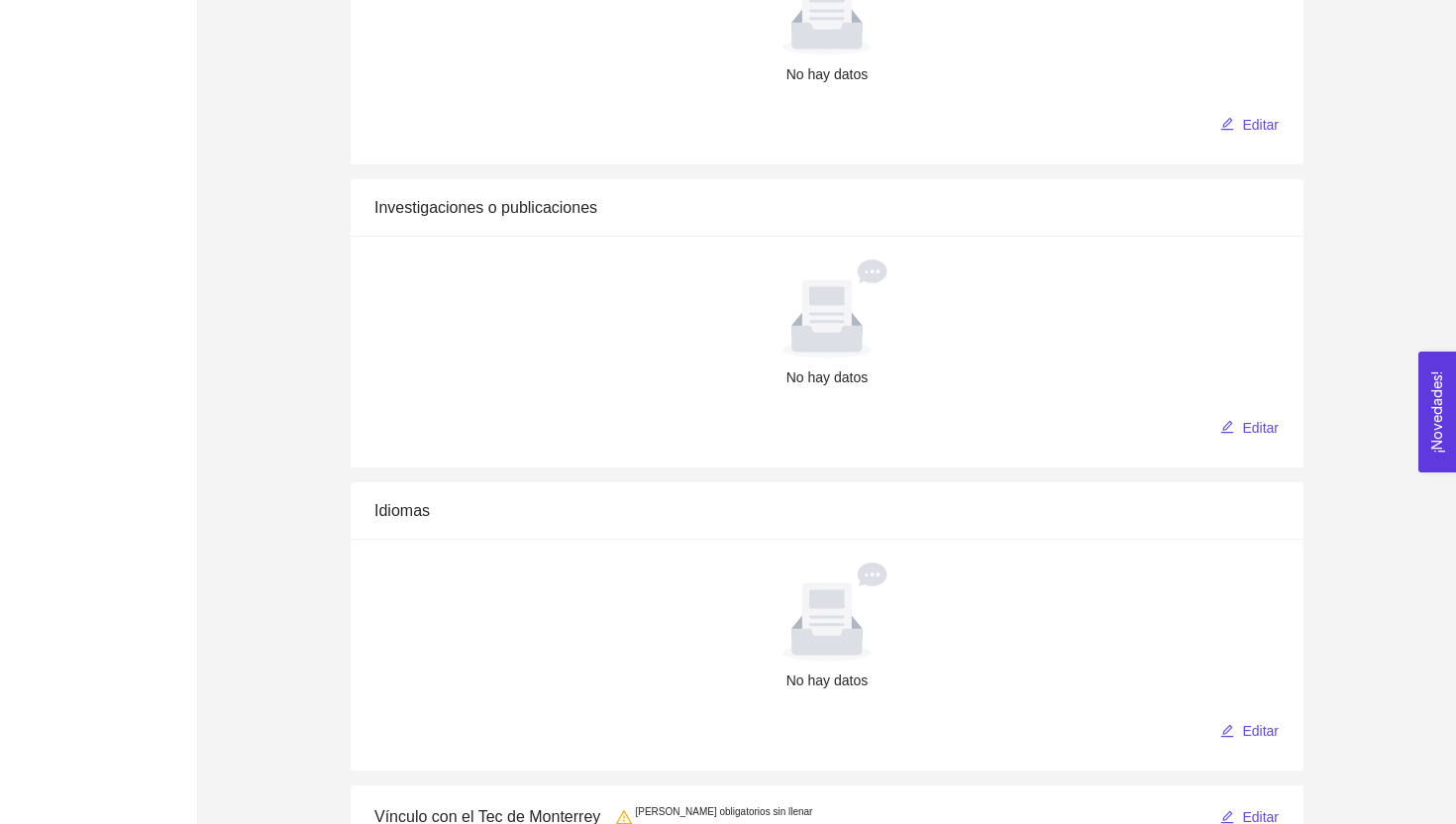 scroll, scrollTop: 2348, scrollLeft: 0, axis: vertical 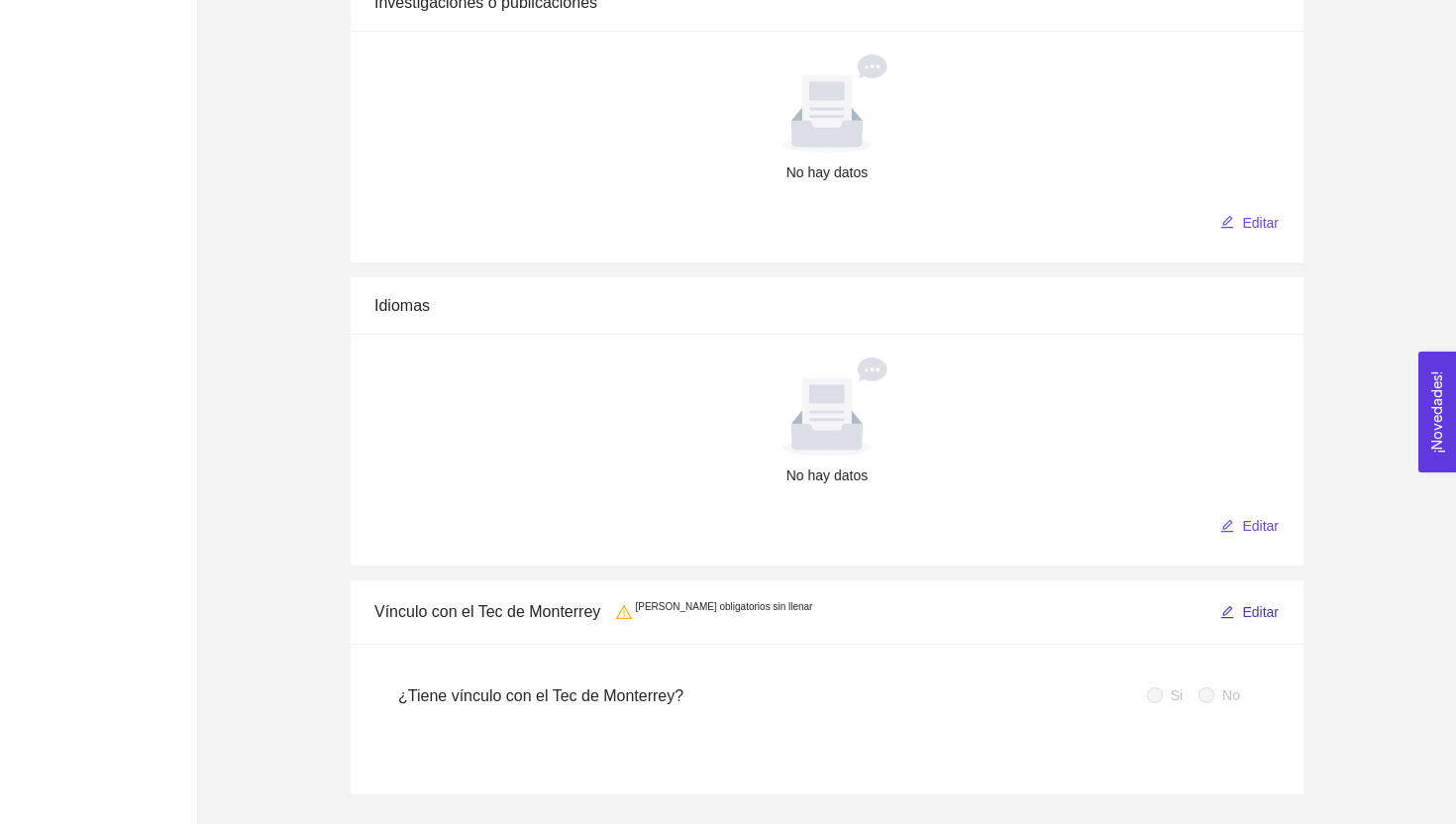 click on "Editar" at bounding box center [1260, 612] 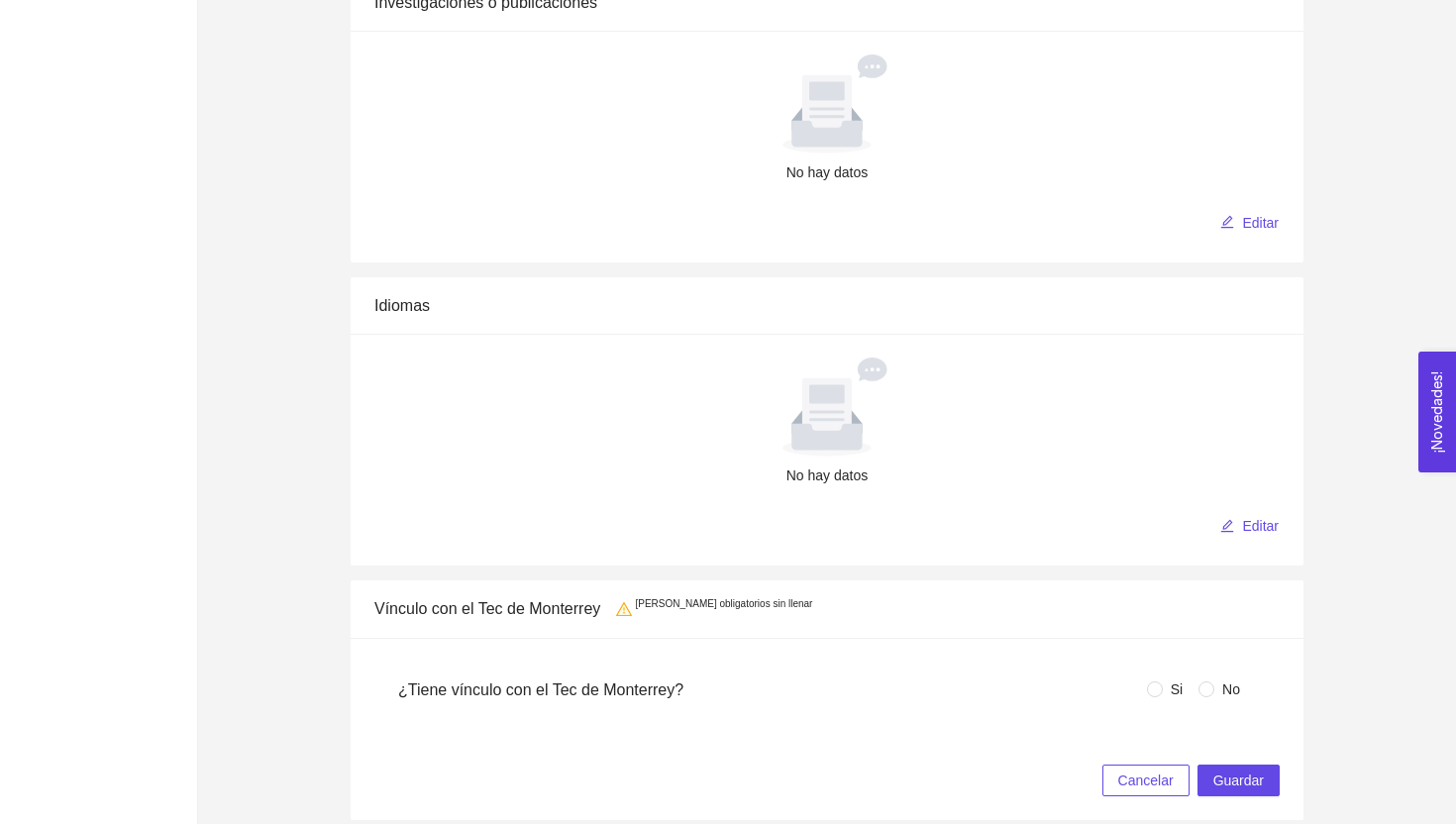 scroll, scrollTop: 2373, scrollLeft: 0, axis: vertical 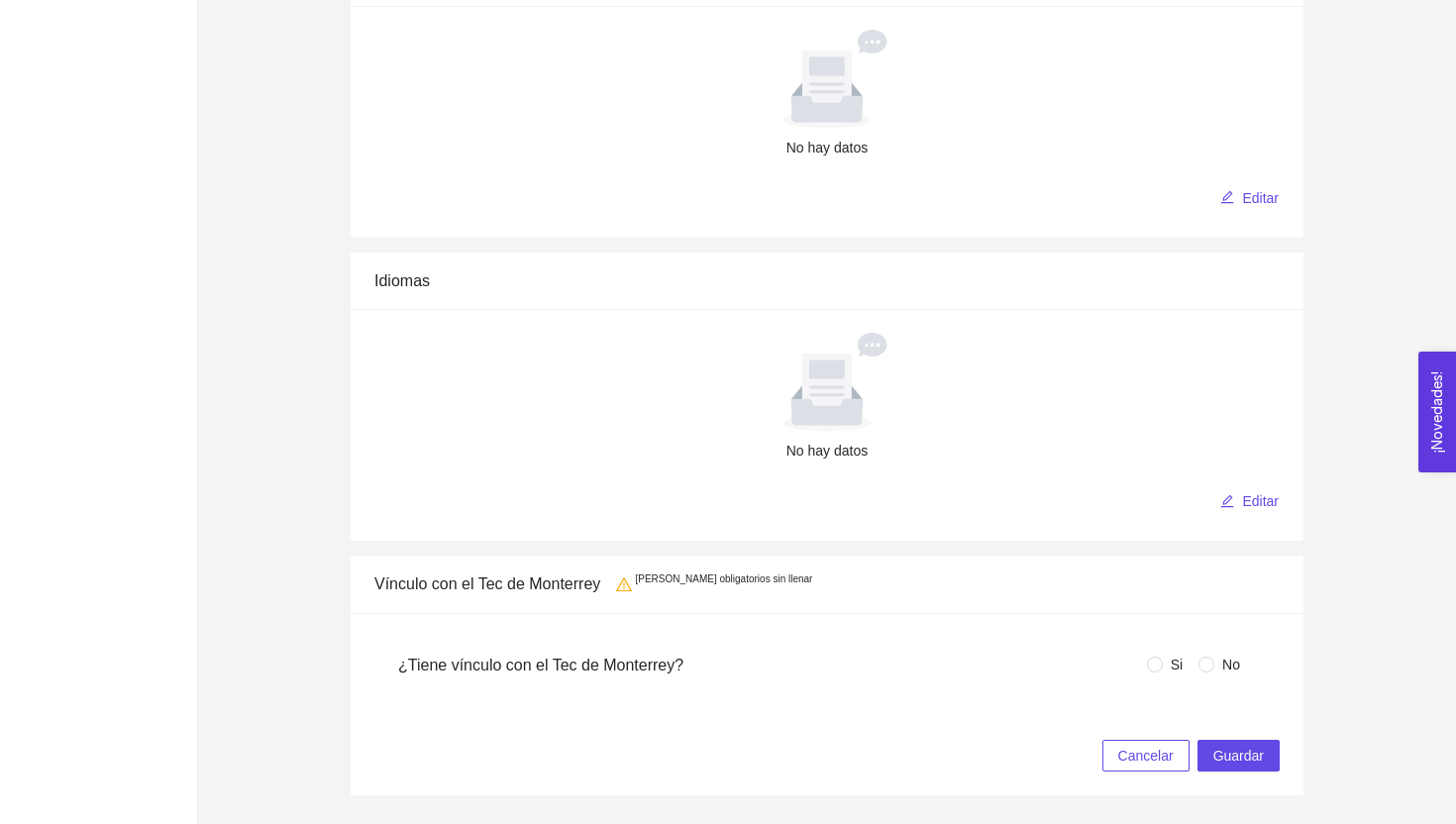 click on "Si" at bounding box center [1177, 665] 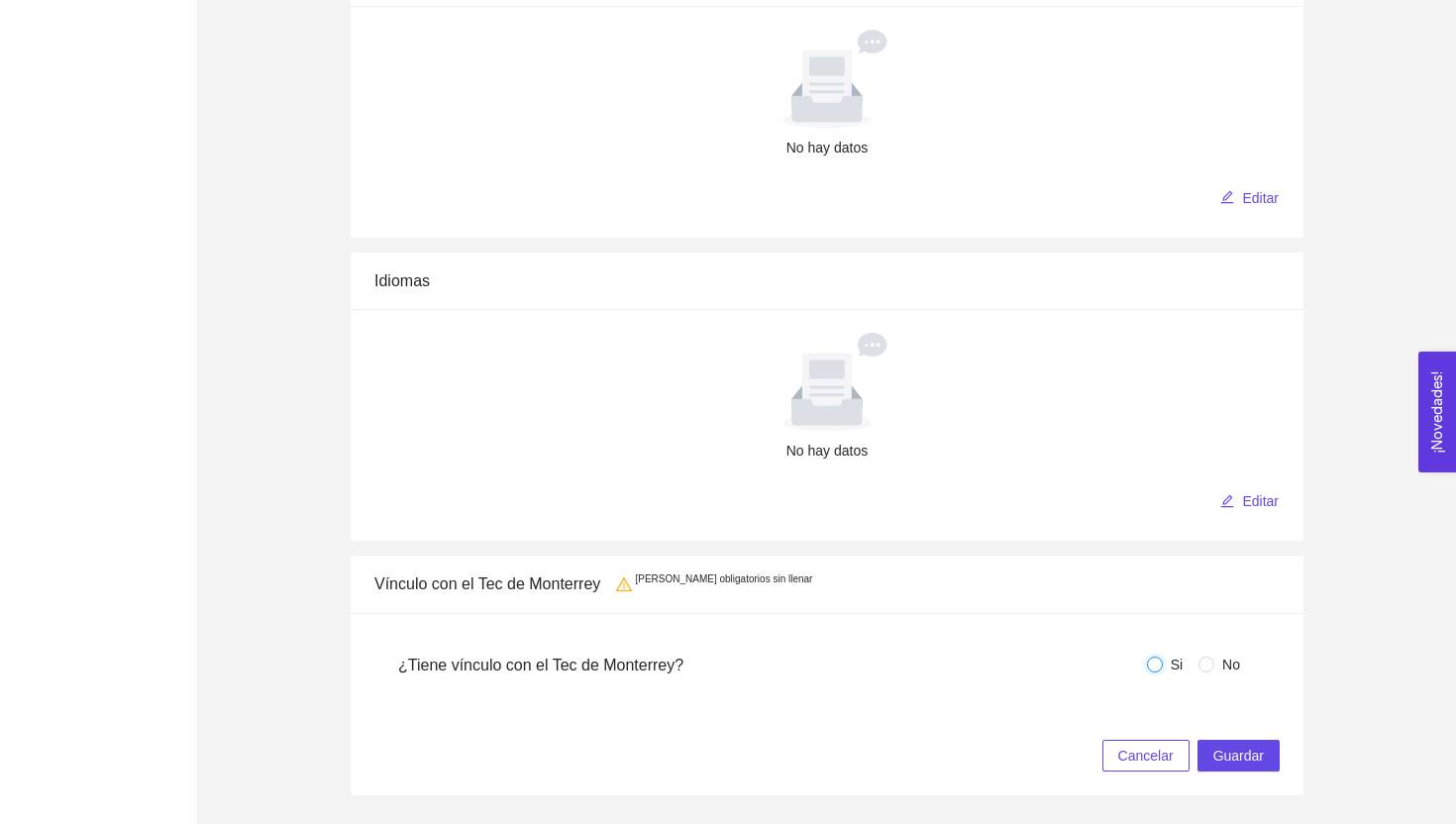 click on "Si" at bounding box center (1155, 665) 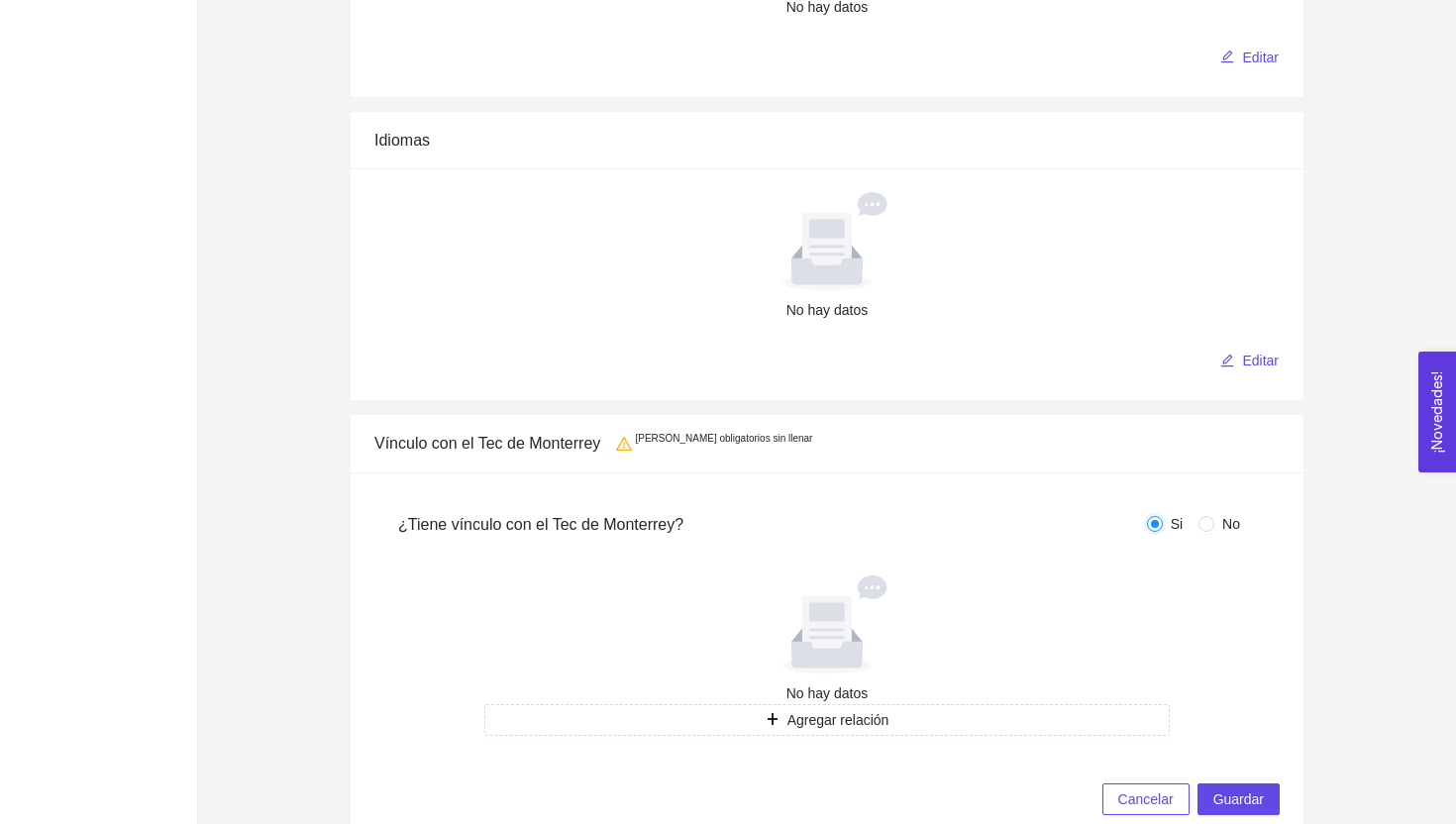 scroll, scrollTop: 2557, scrollLeft: 0, axis: vertical 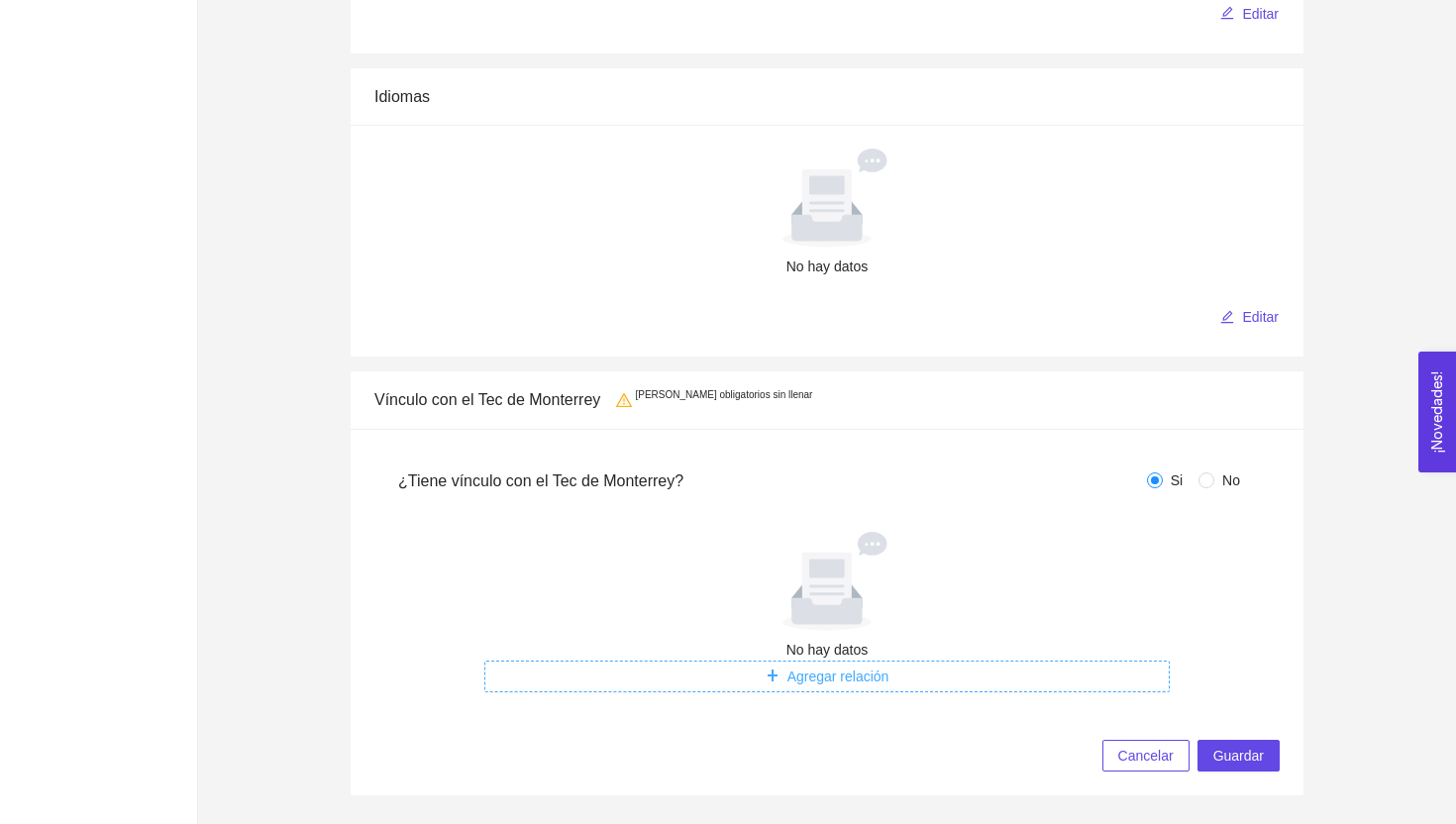 click on "Agregar relación" at bounding box center [838, 676] 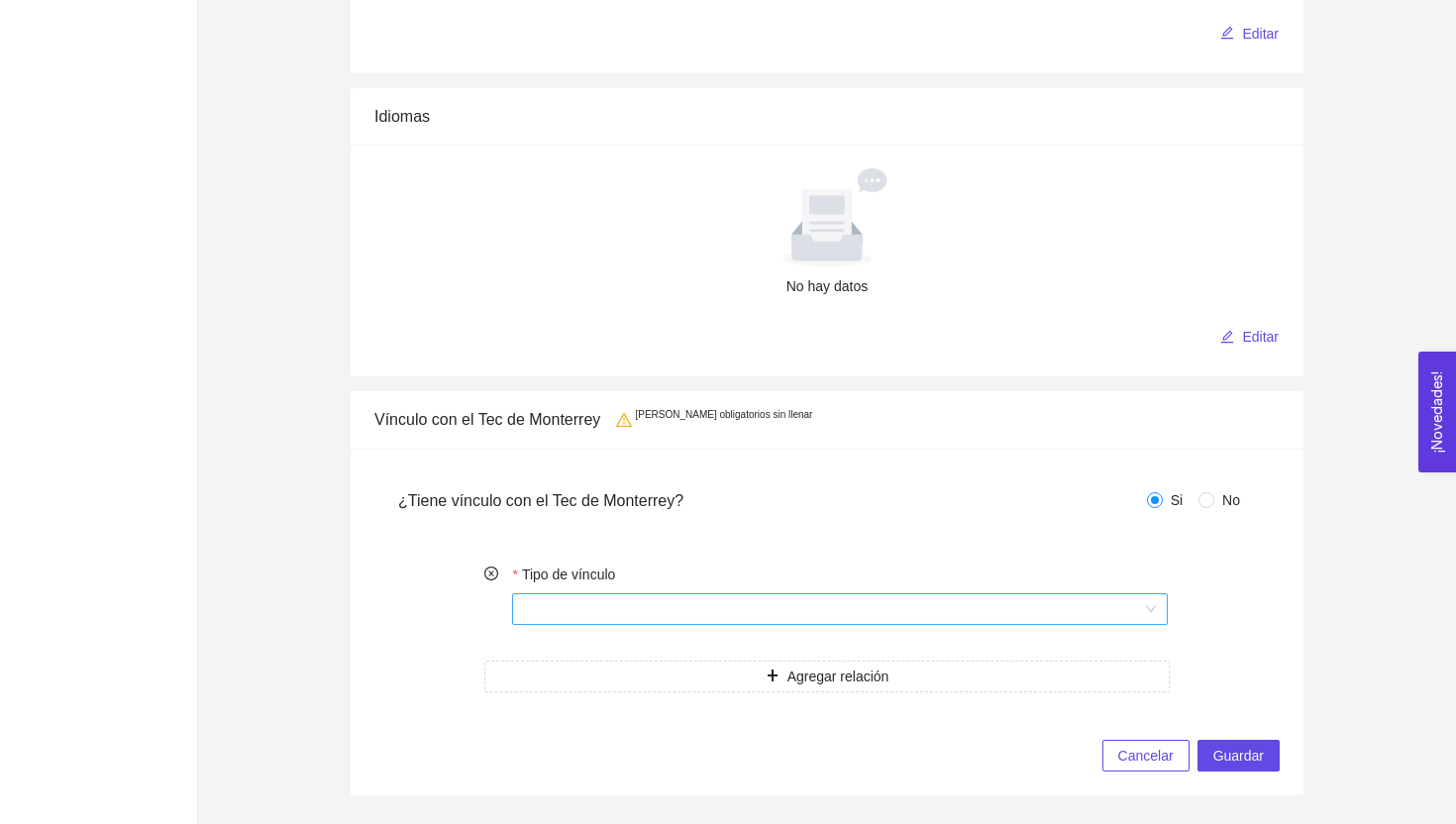 click on "Tipo de vínculo" at bounding box center (833, 609) 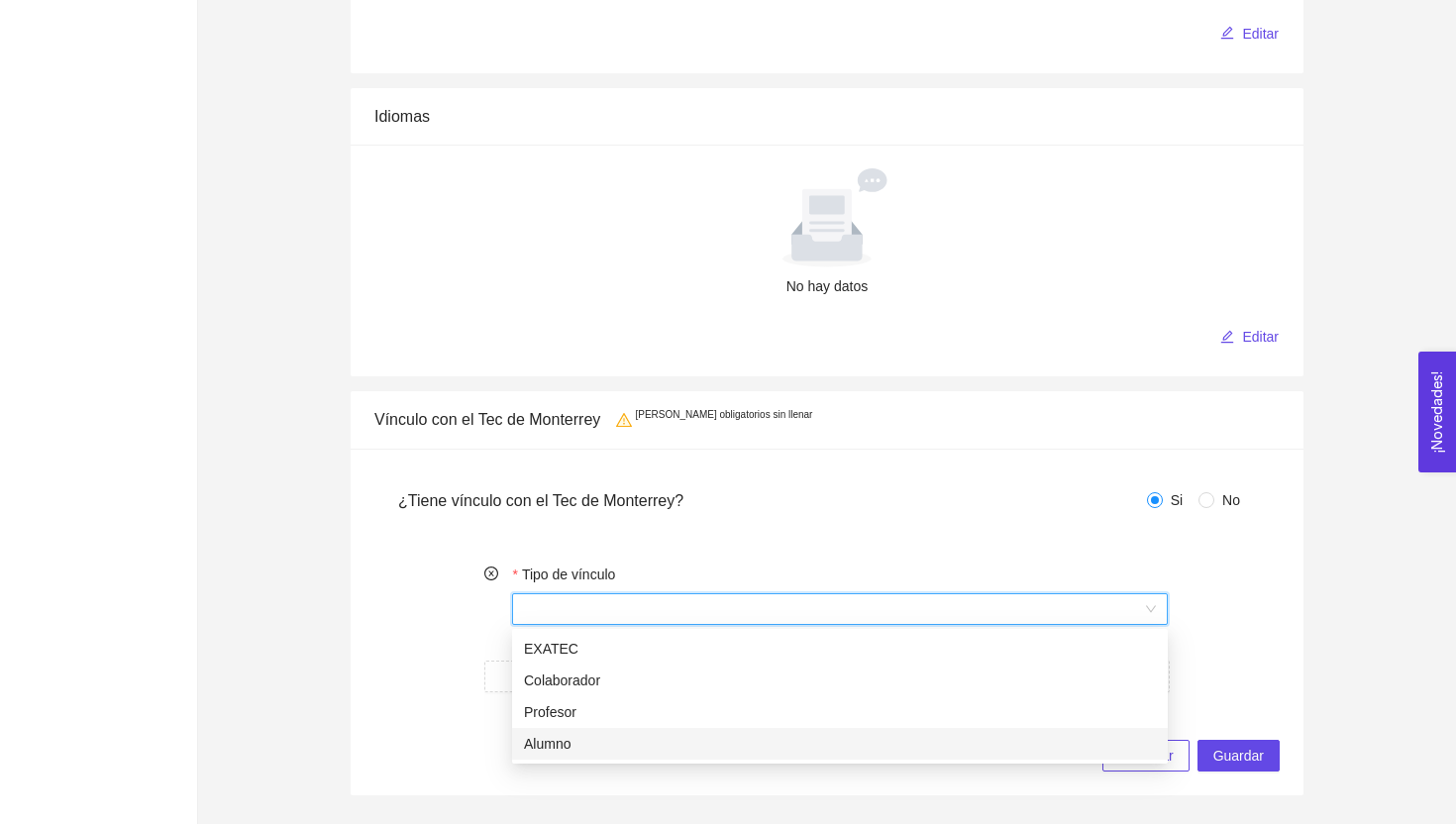 click on "Alumno" at bounding box center [840, 744] 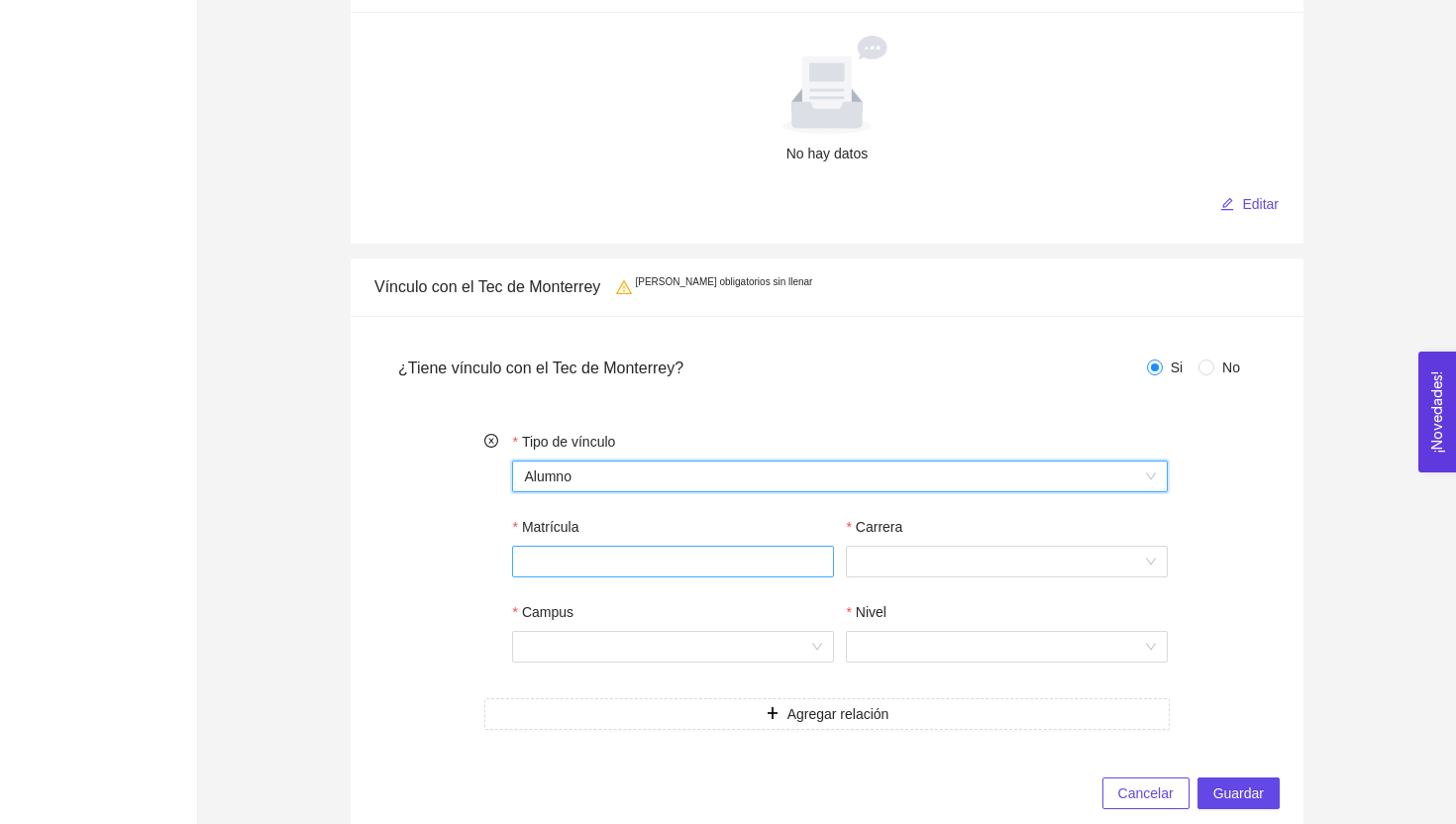 scroll, scrollTop: 2708, scrollLeft: 0, axis: vertical 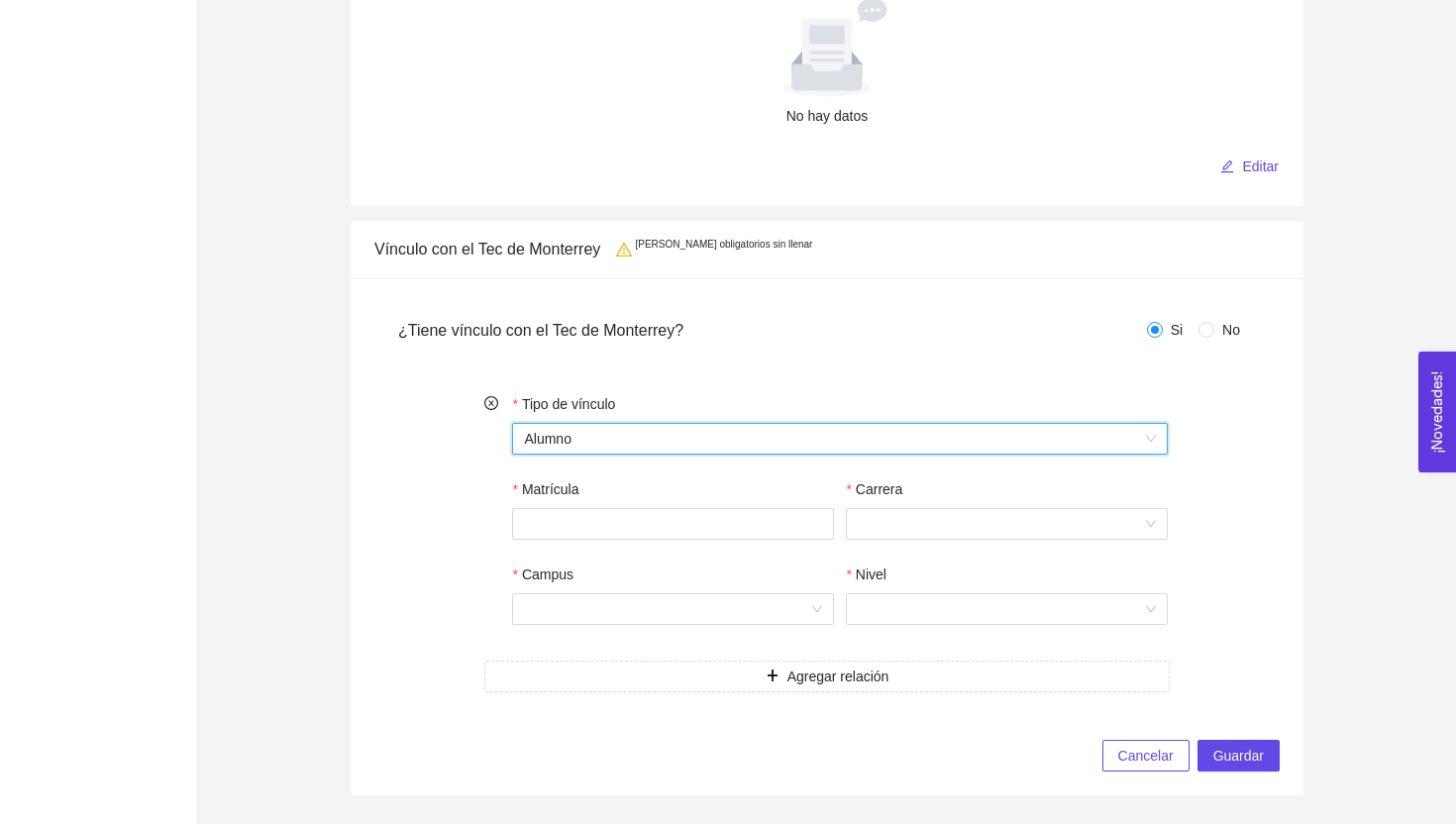 click on "Alumno" at bounding box center (840, 439) 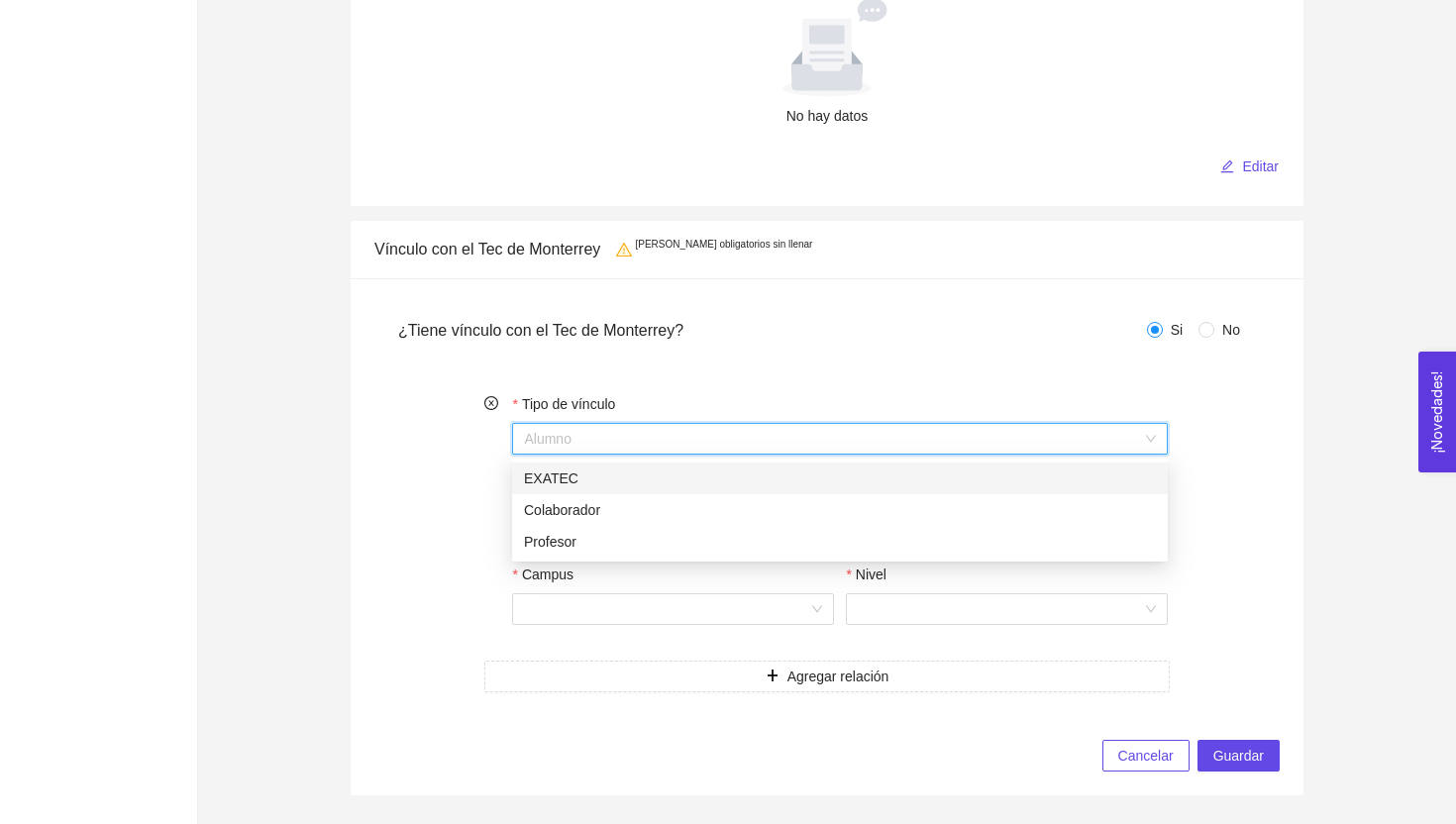 click on "EXATEC" at bounding box center (840, 478) 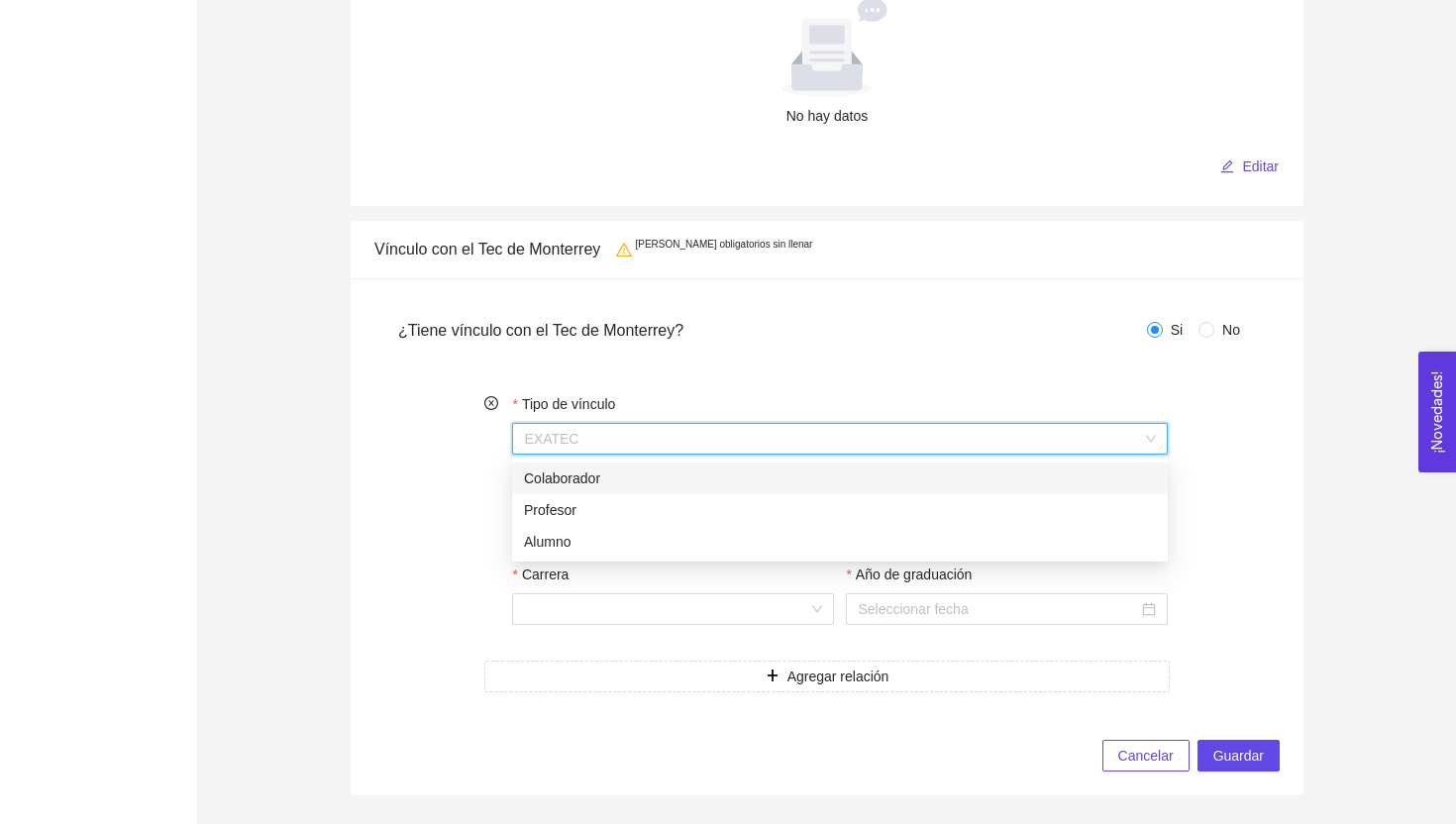 click on "EXATEC" at bounding box center (840, 439) 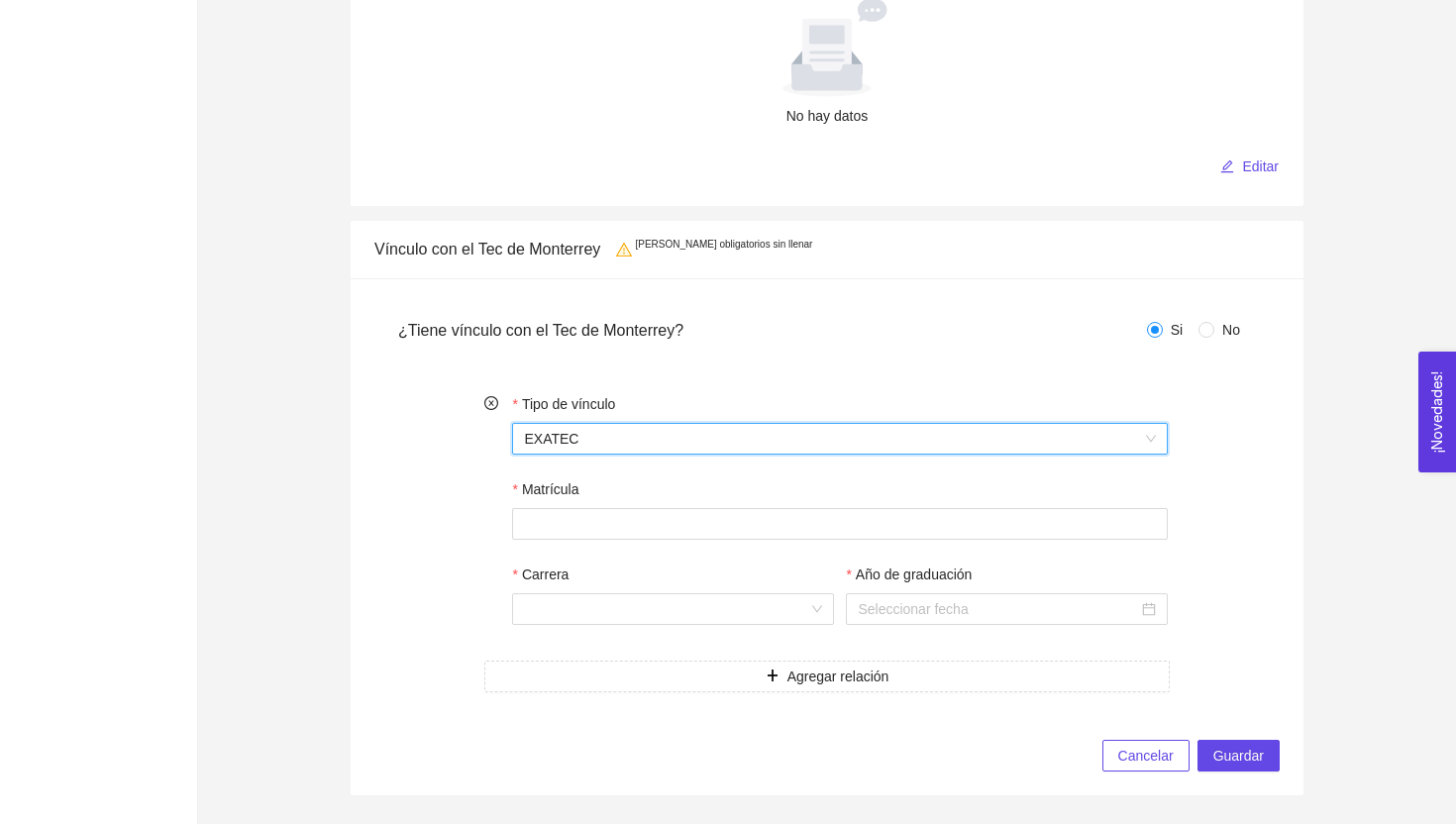 click on "EXATEC" at bounding box center [840, 439] 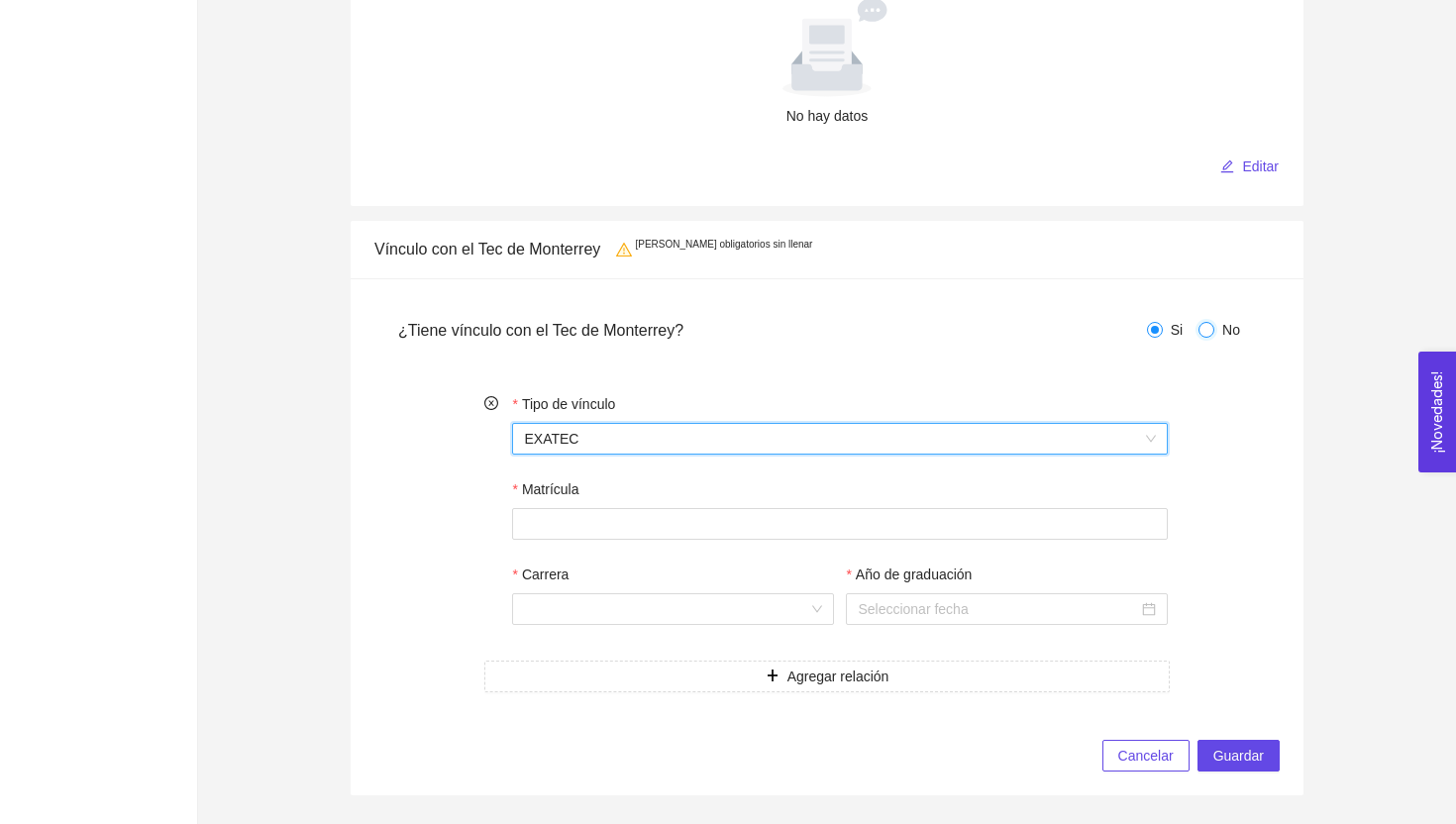 click on "No" at bounding box center [1206, 330] 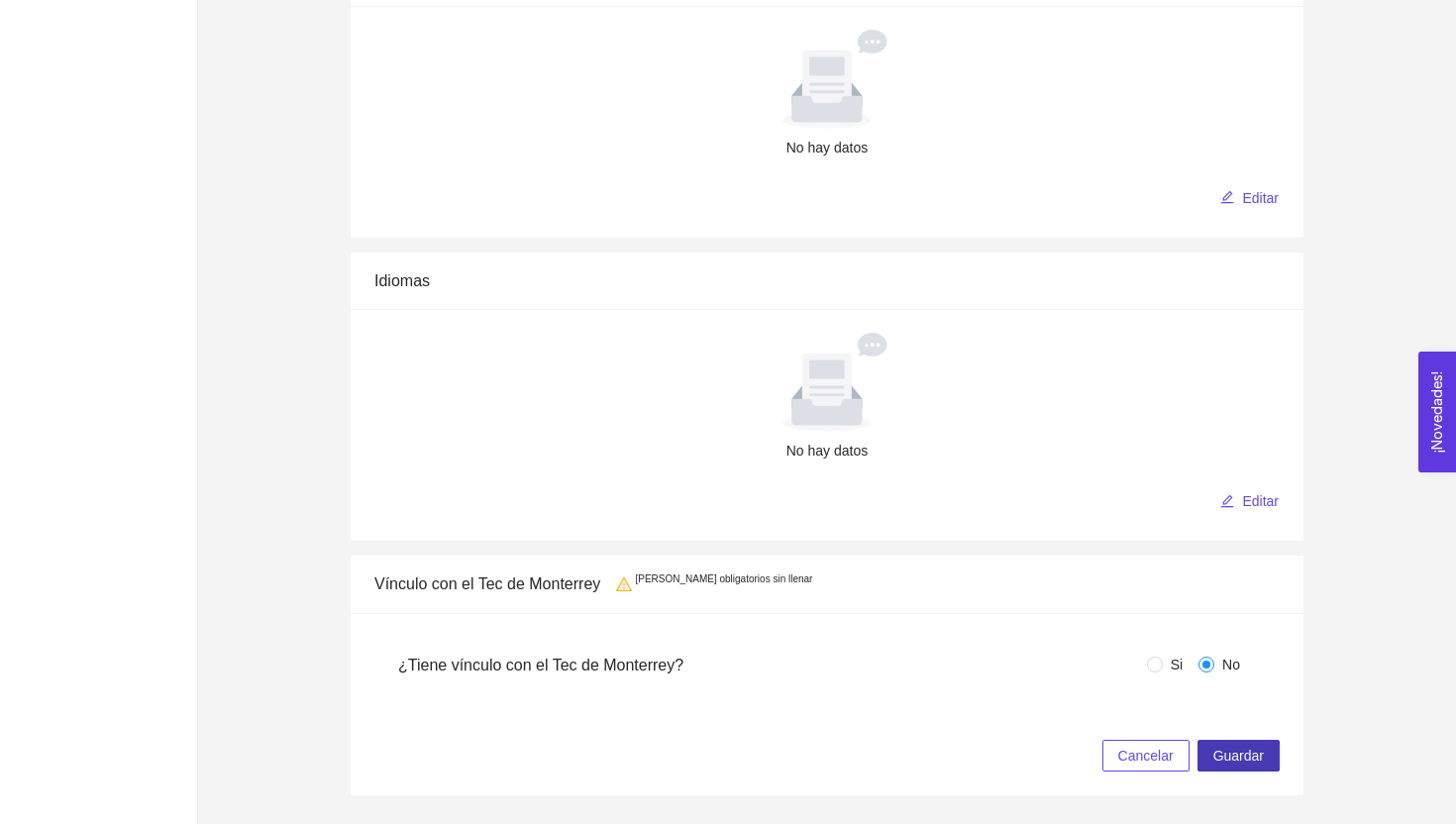 click on "Guardar" at bounding box center [1238, 756] 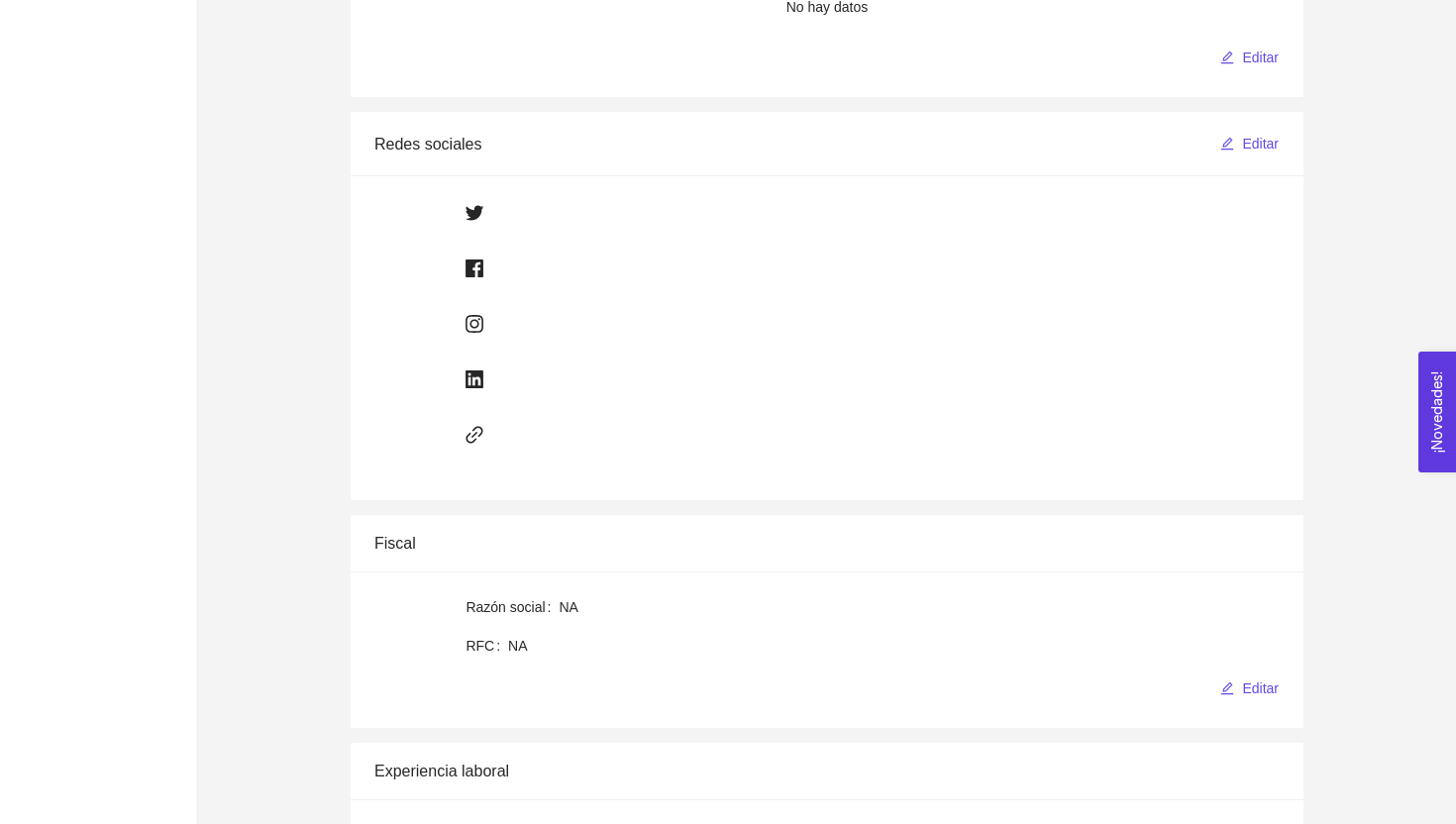scroll, scrollTop: 0, scrollLeft: 0, axis: both 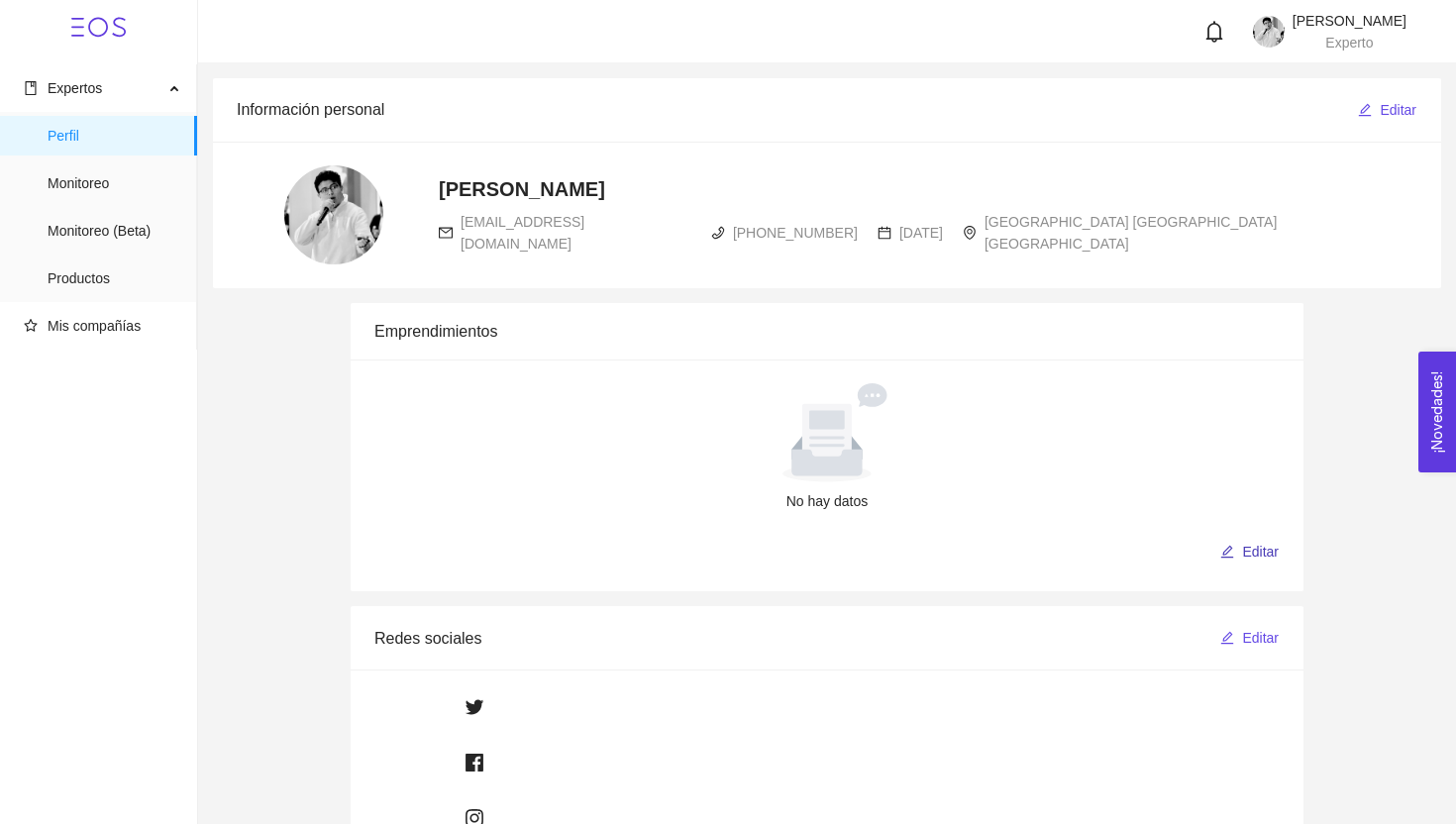click on "Editar" at bounding box center [1249, 552] 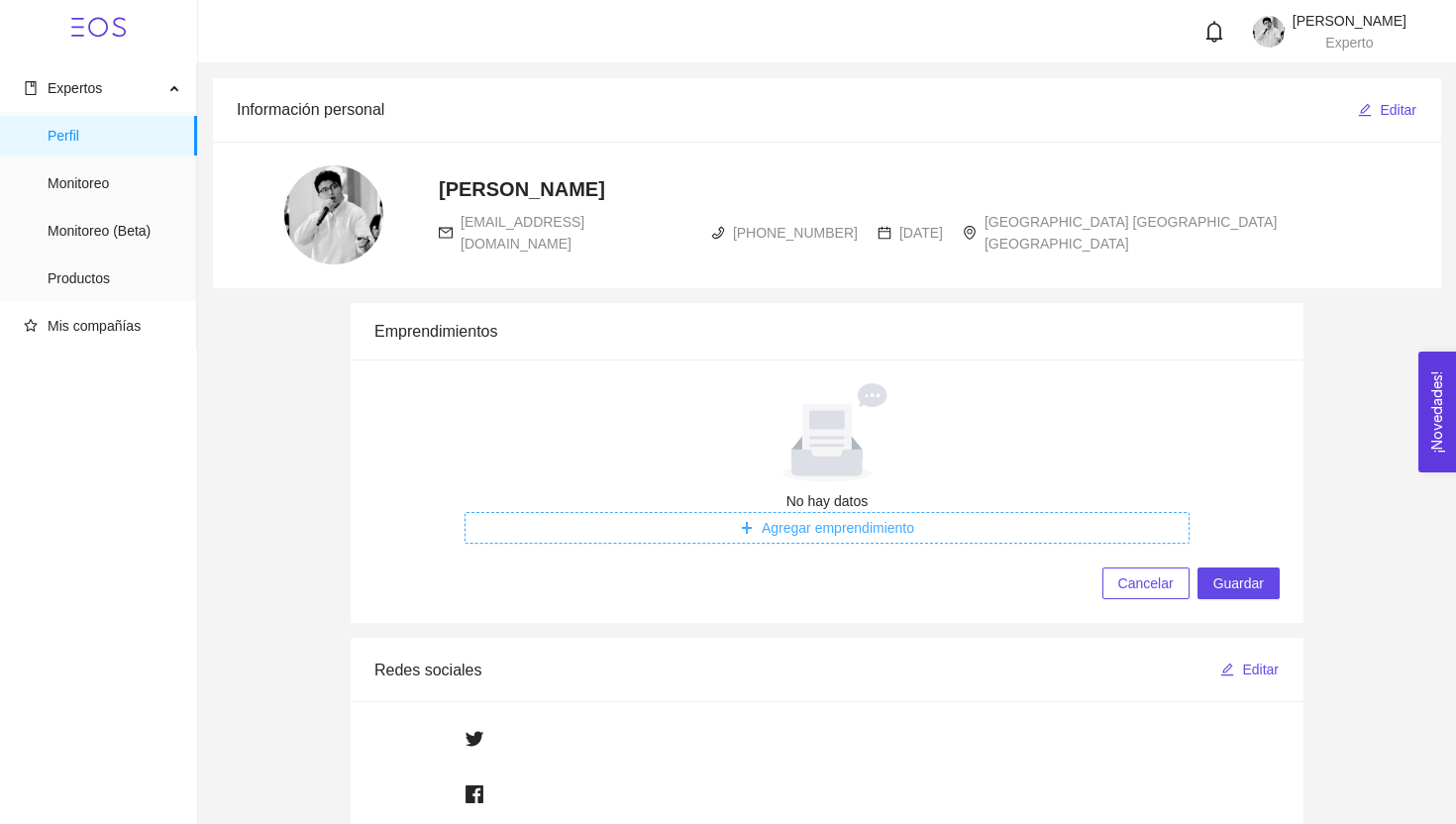 click on "Agregar emprendimiento" at bounding box center (826, 528) 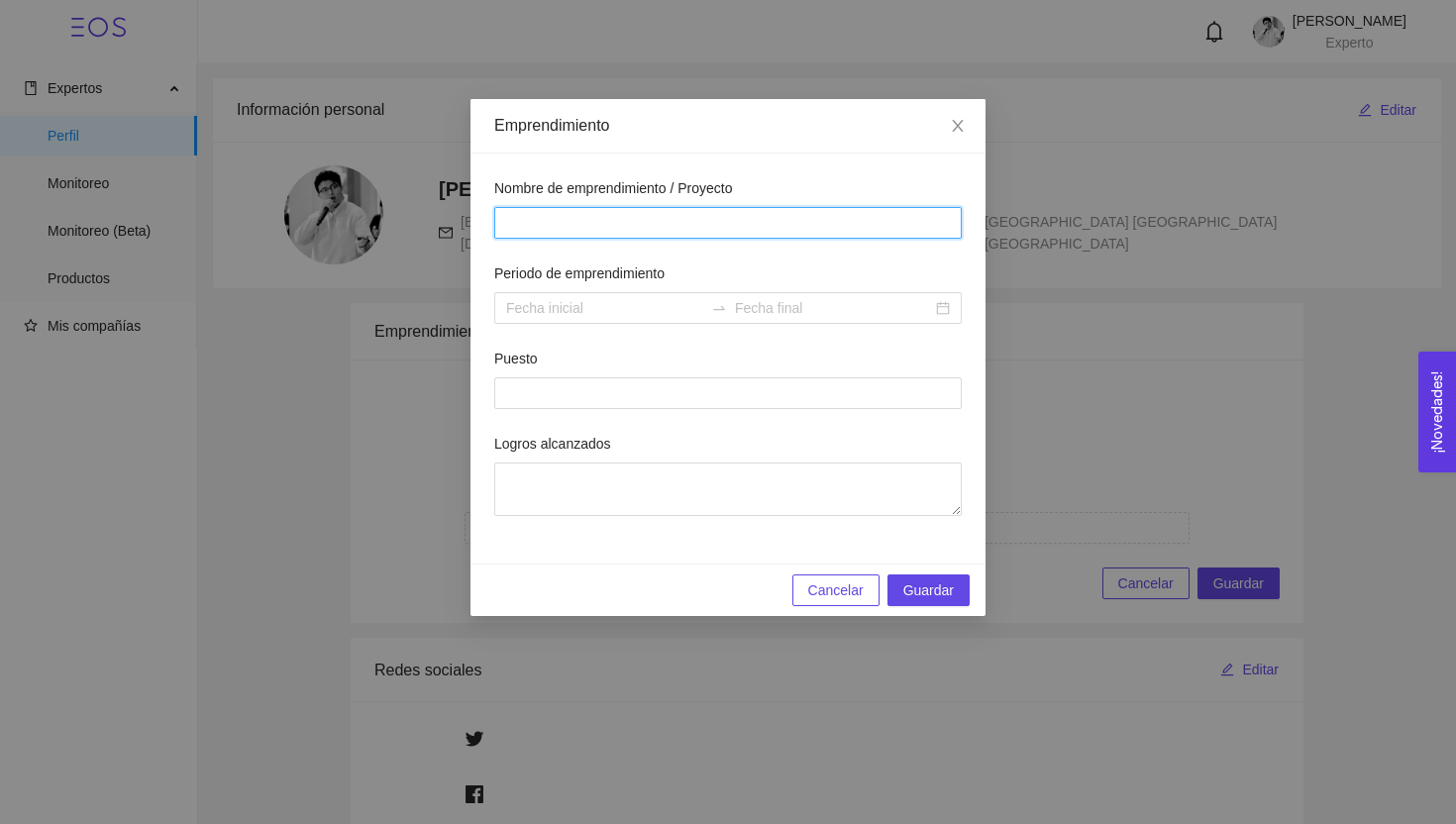 click on "Nombre de emprendimiento / Proyecto" at bounding box center (728, 223) 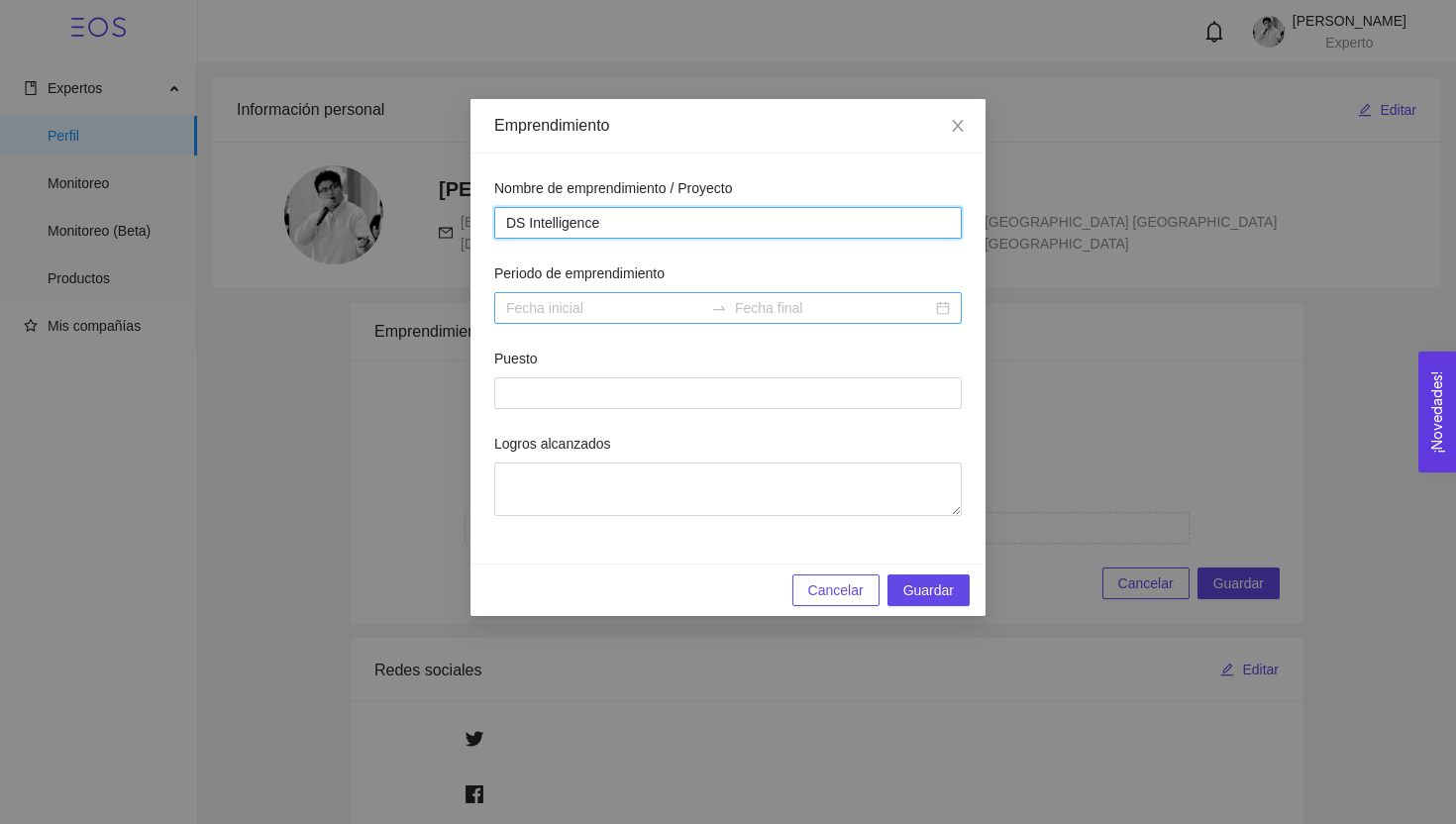 type on "DS Intelligence" 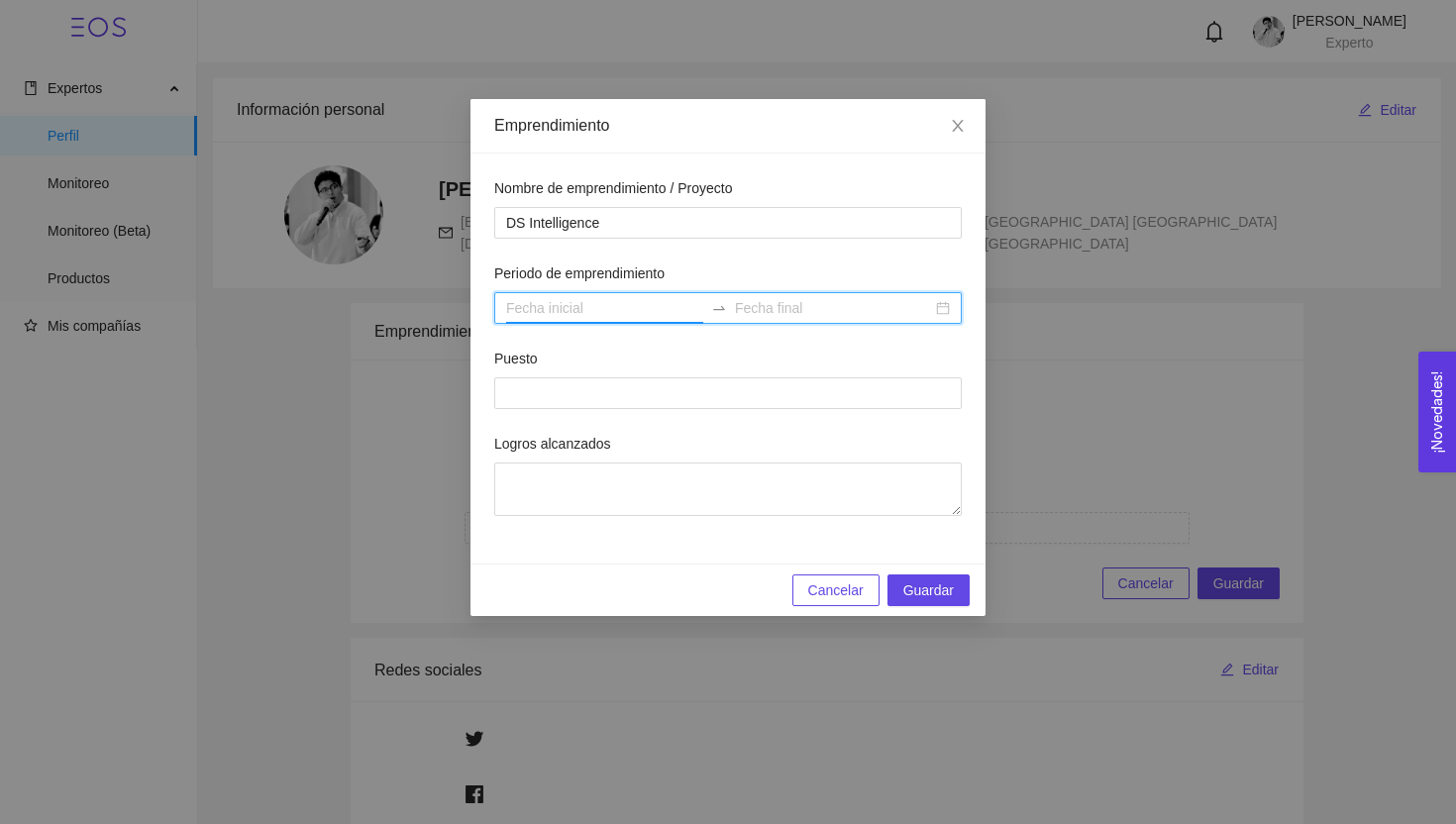 click on "Periodo de emprendimiento" at bounding box center (604, 308) 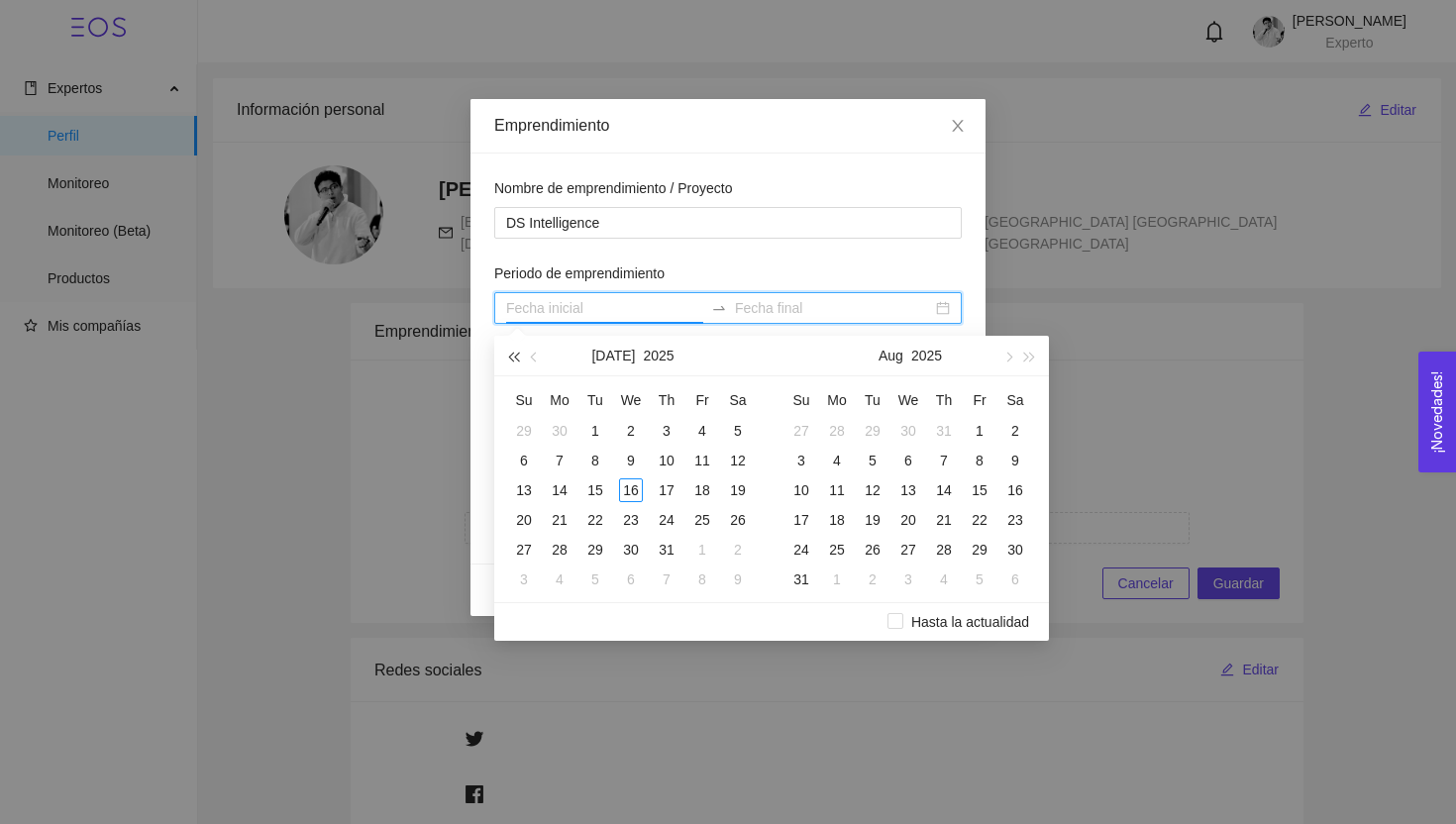 click at bounding box center (513, 357) 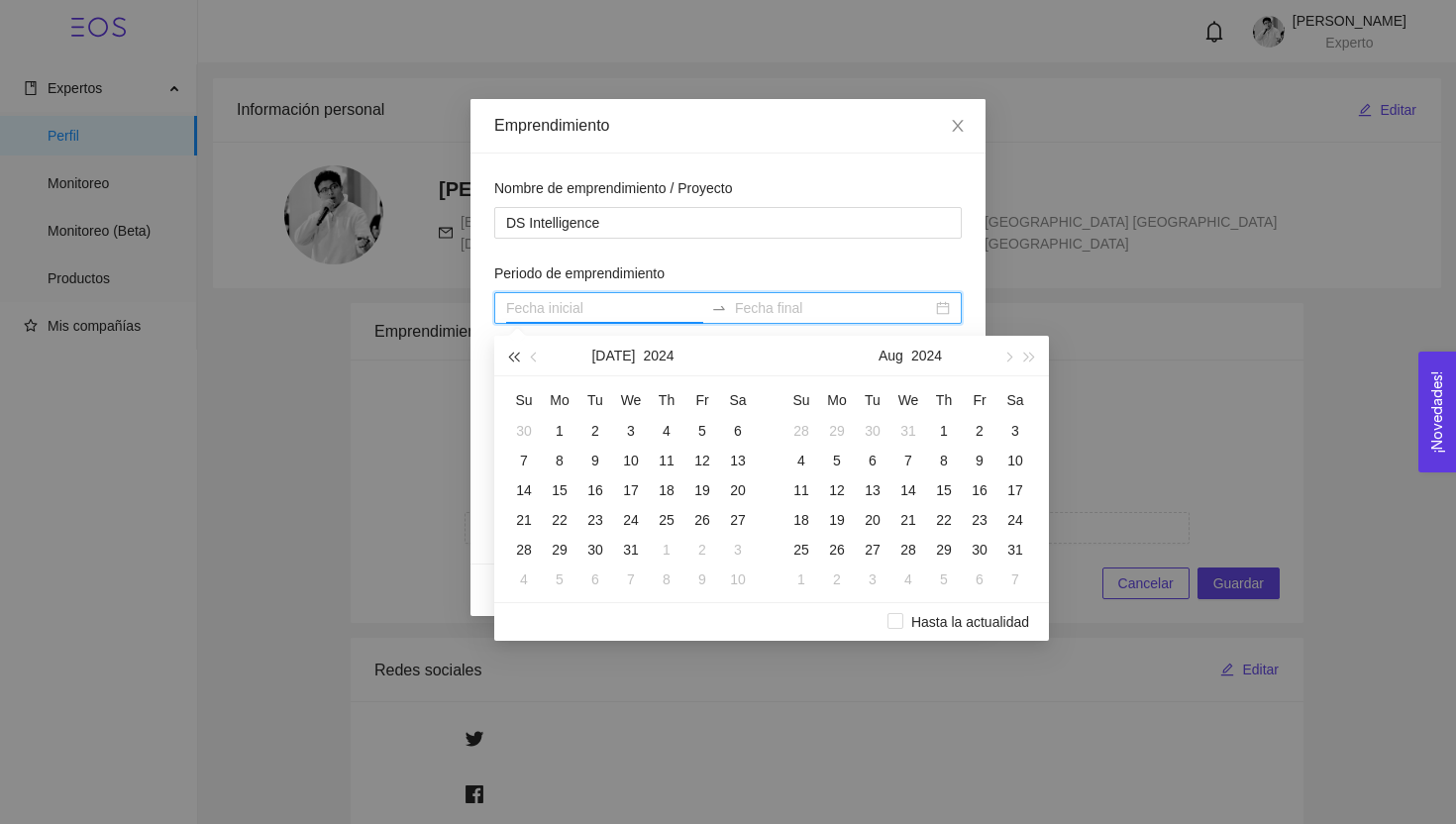 click at bounding box center [513, 357] 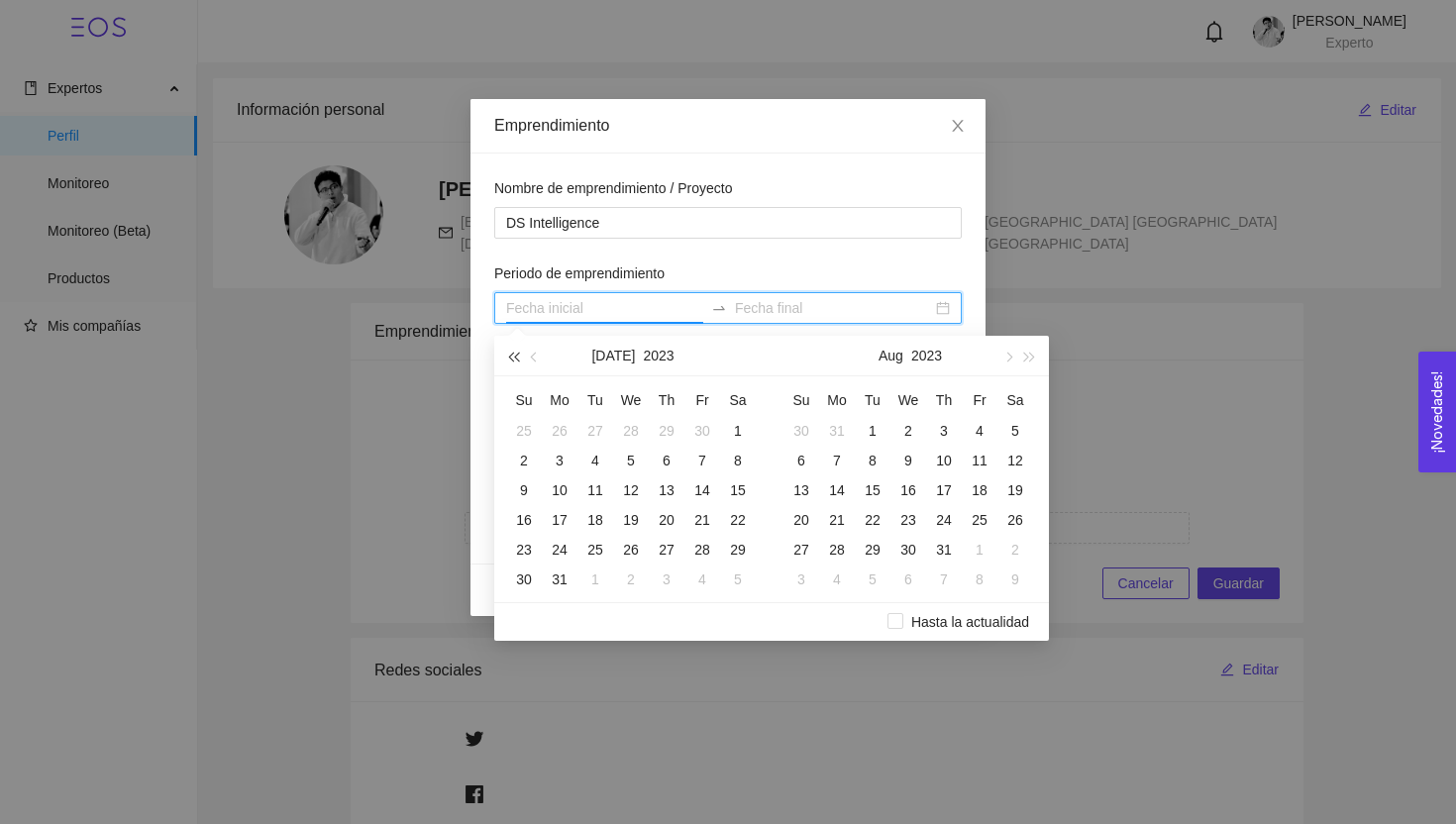 click at bounding box center [513, 357] 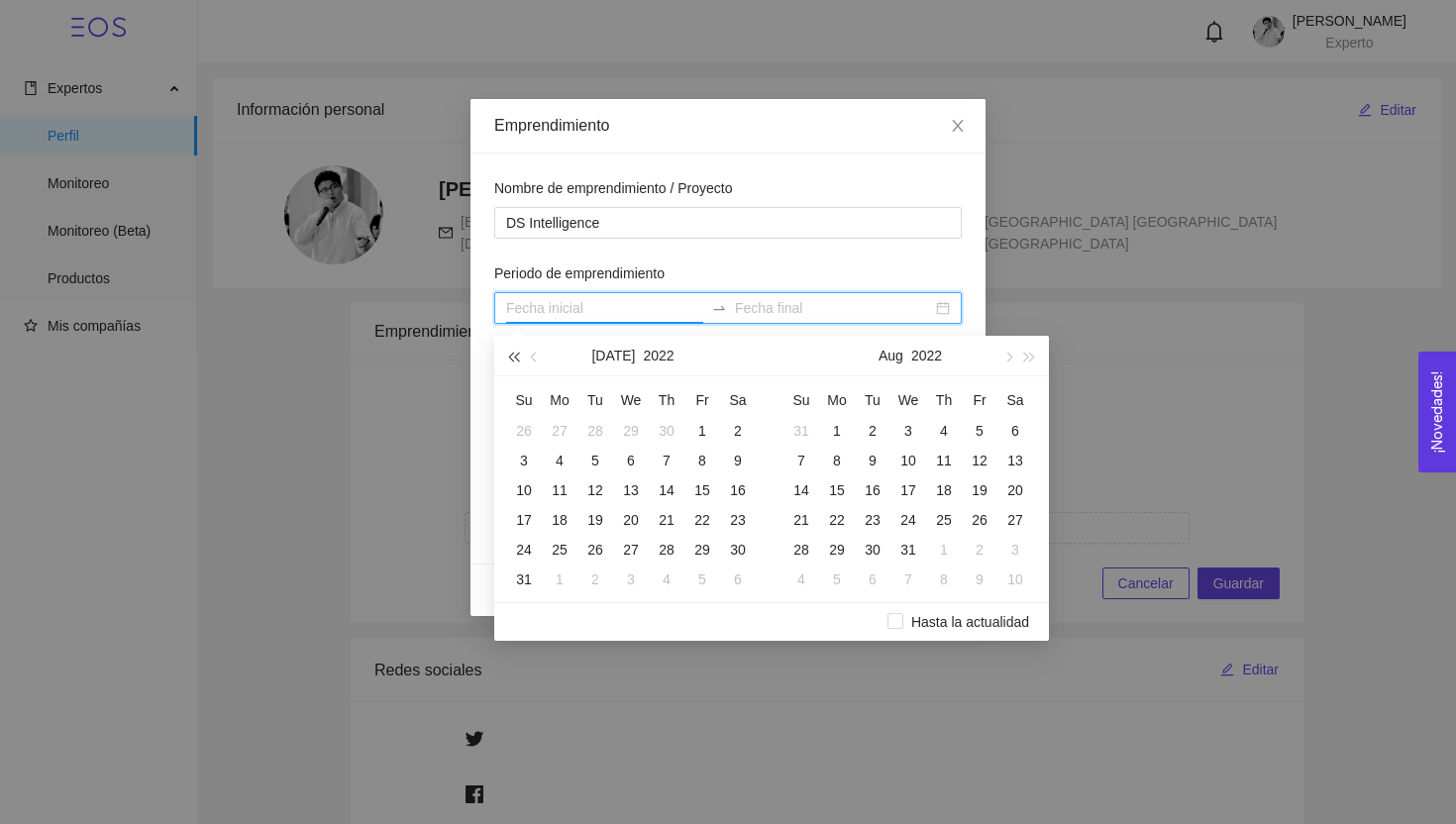 click at bounding box center [513, 357] 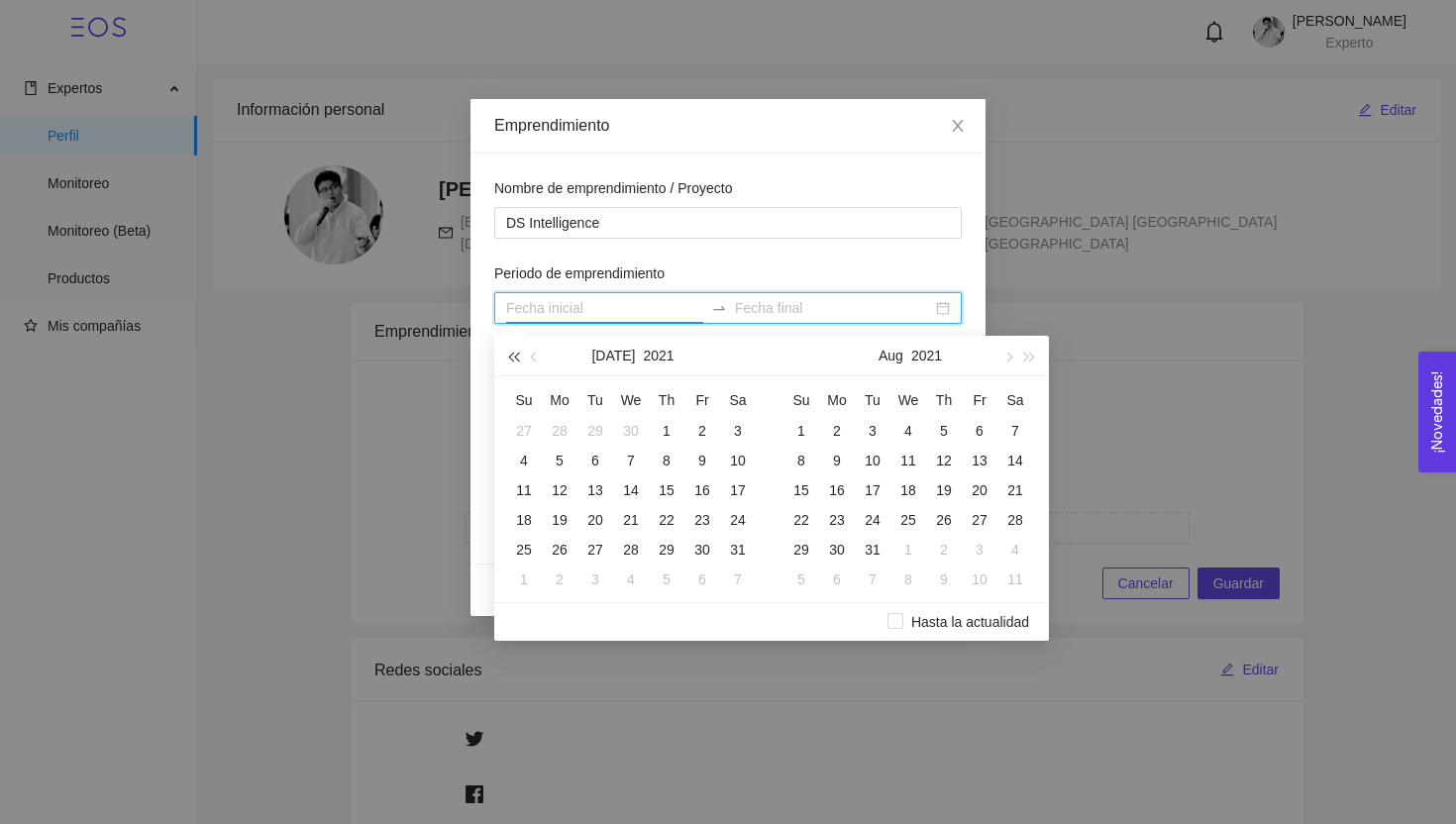 click at bounding box center [513, 357] 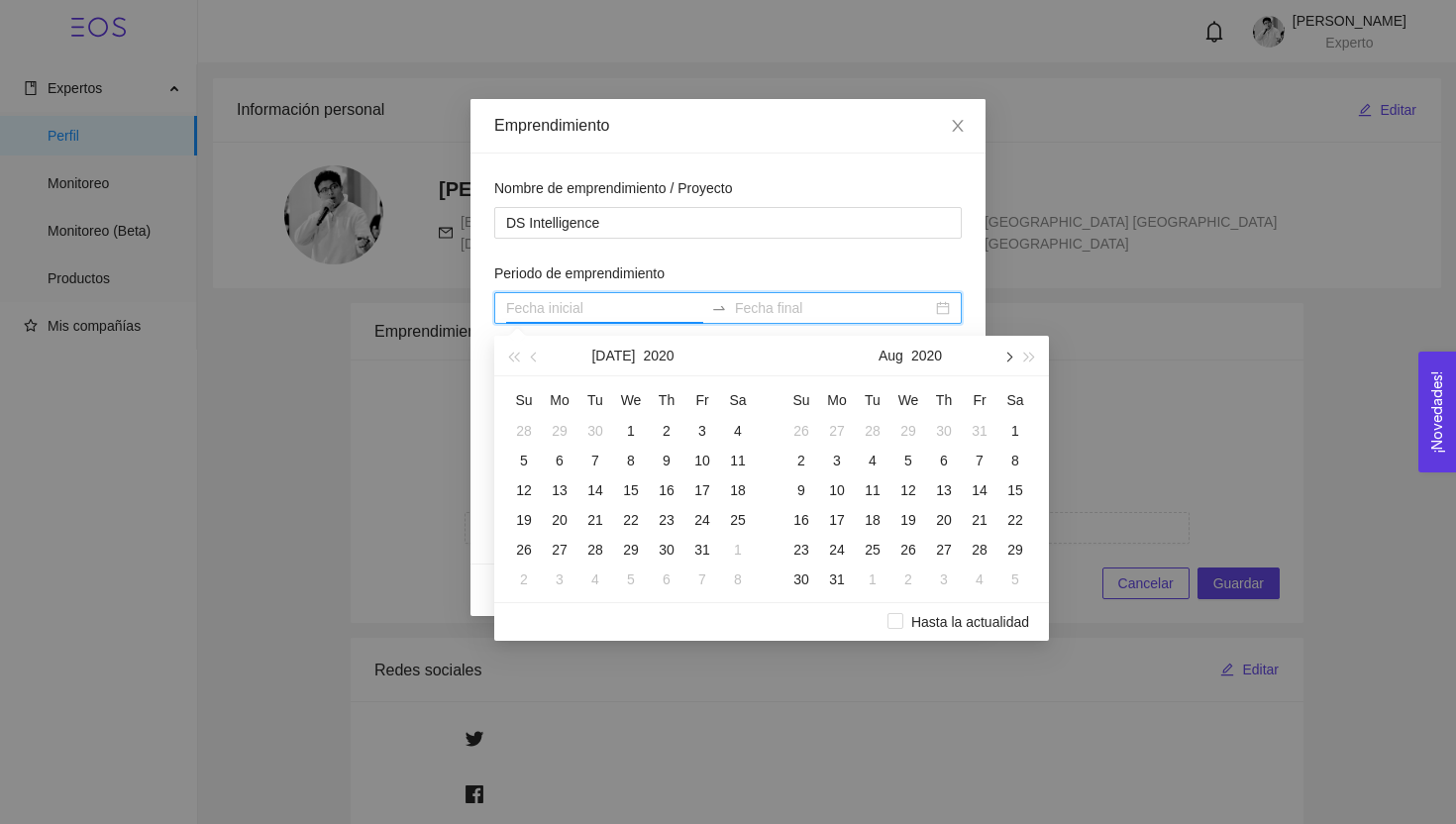 click at bounding box center [1007, 356] 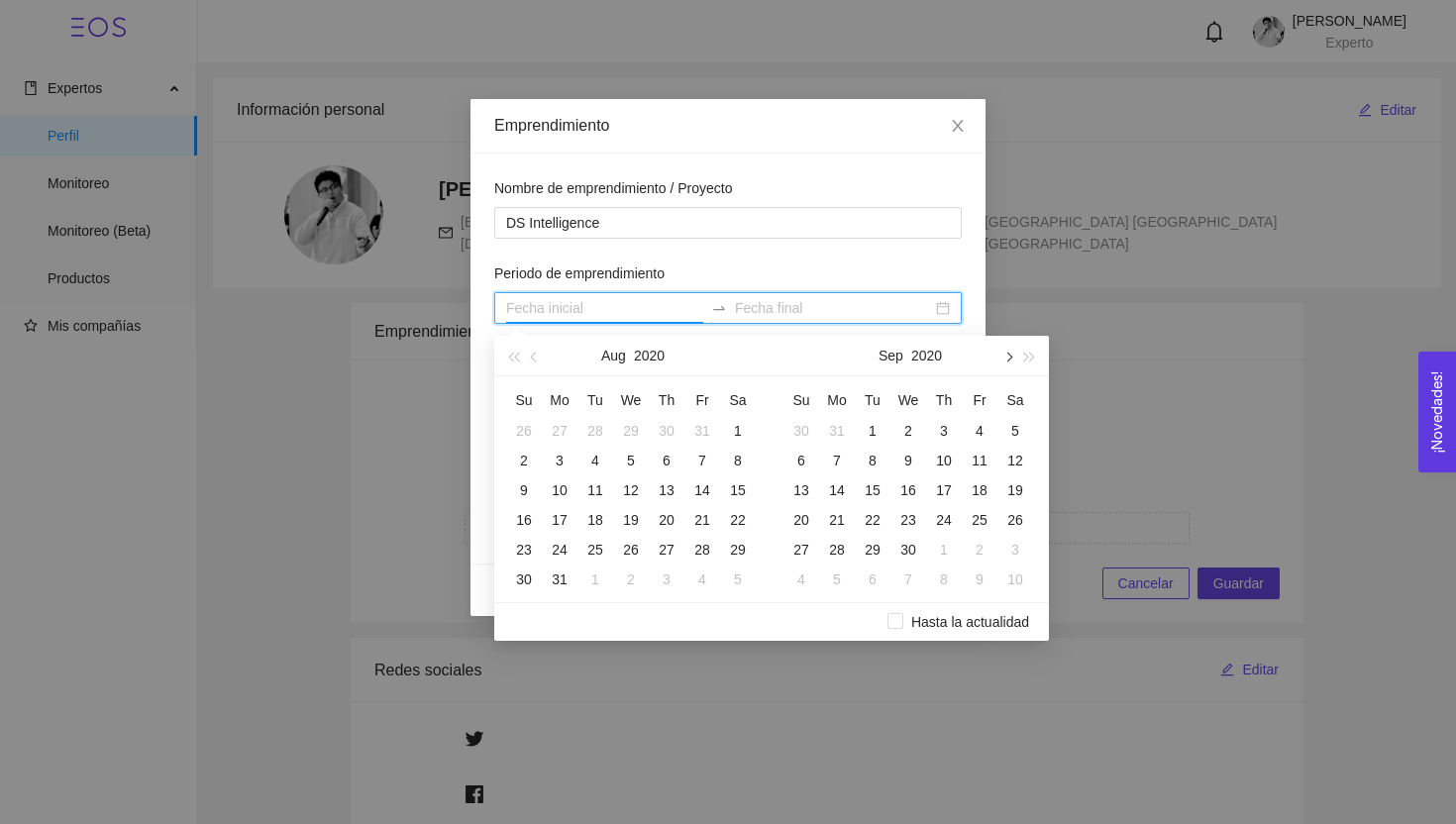 click at bounding box center [1007, 356] 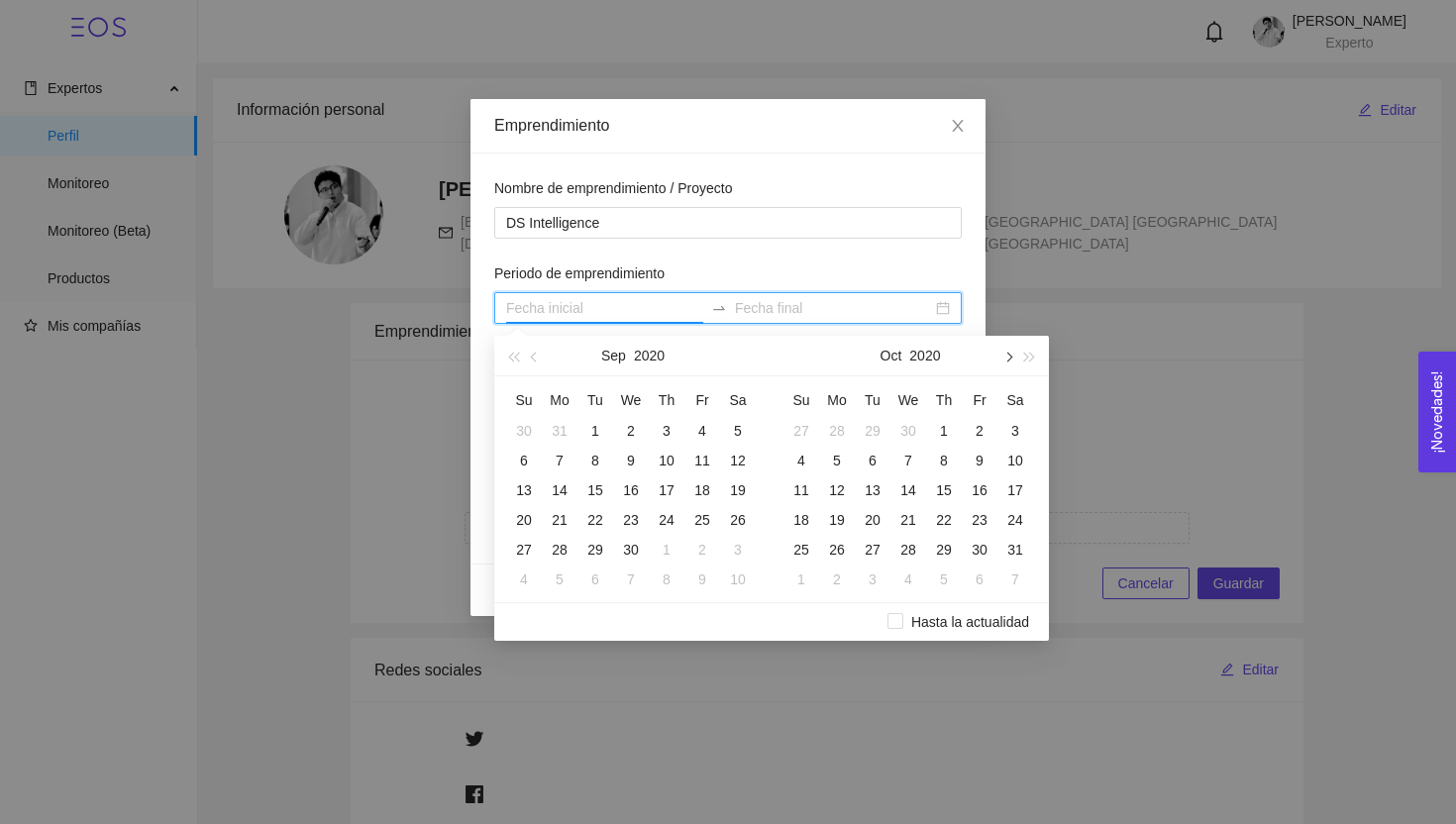 click at bounding box center [1007, 356] 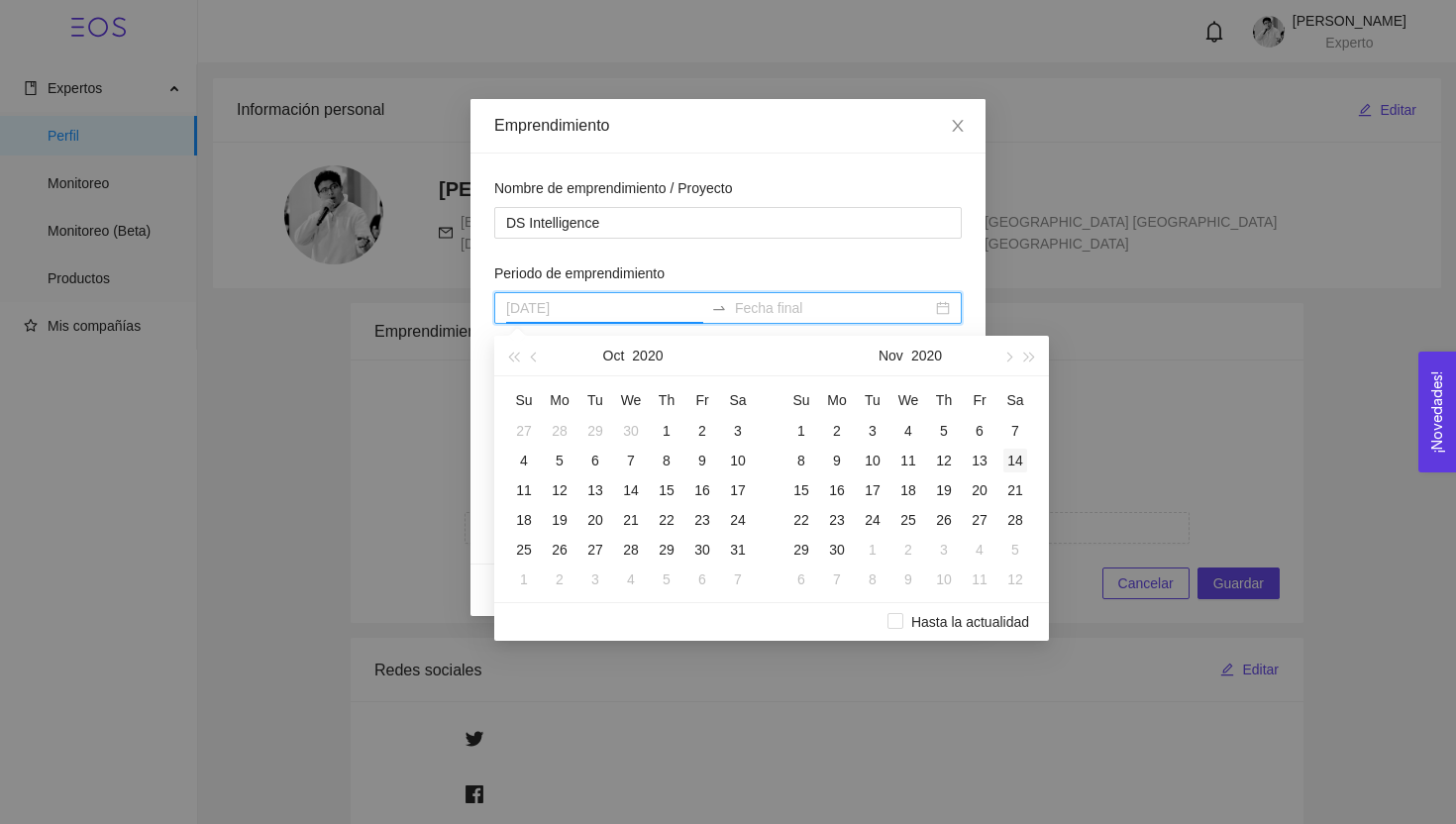 type on "[DATE]" 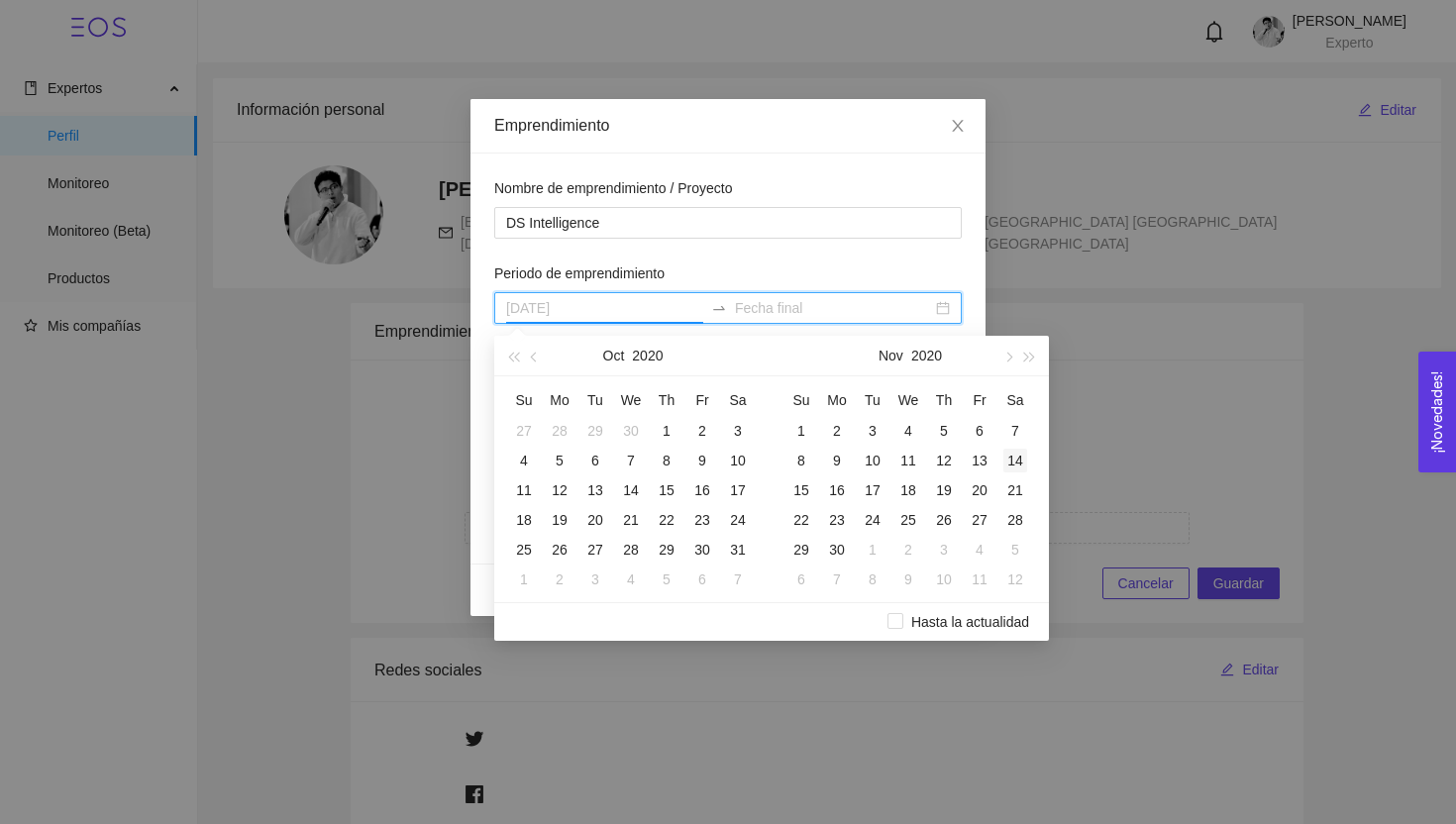 click on "14" at bounding box center (1015, 461) 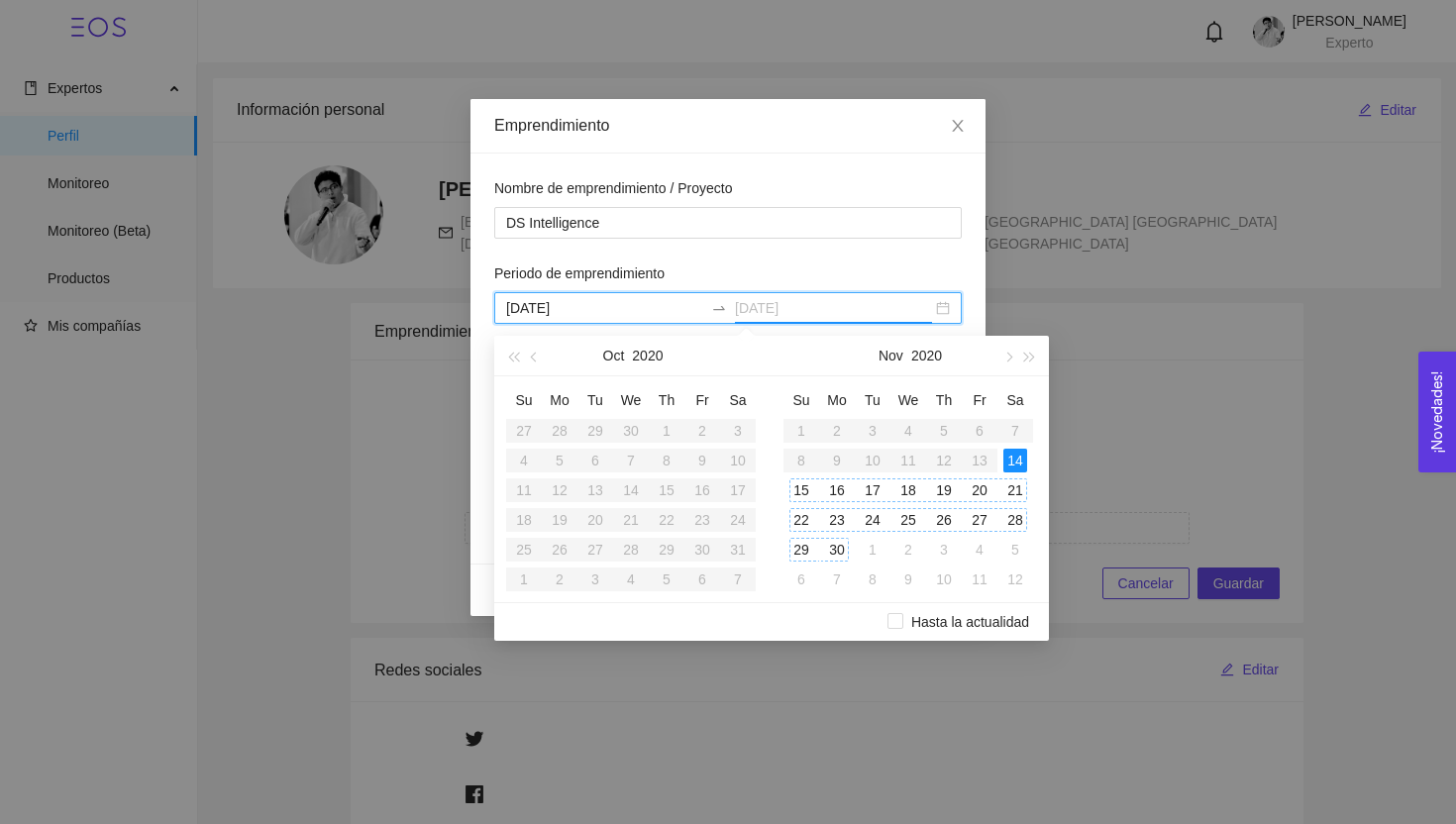 type on "[DATE]" 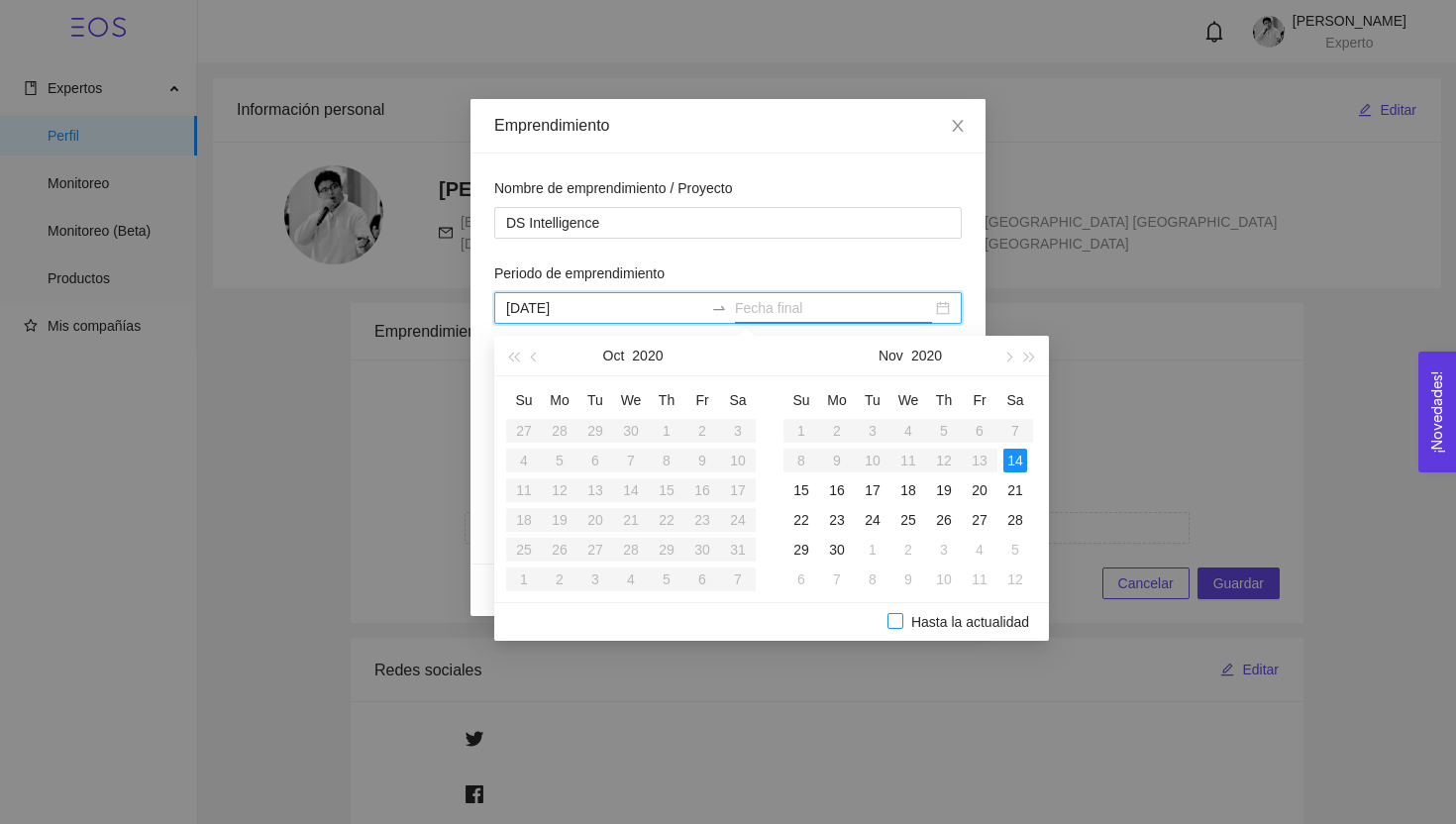 click on "Hasta la actualidad" at bounding box center (894, 620) 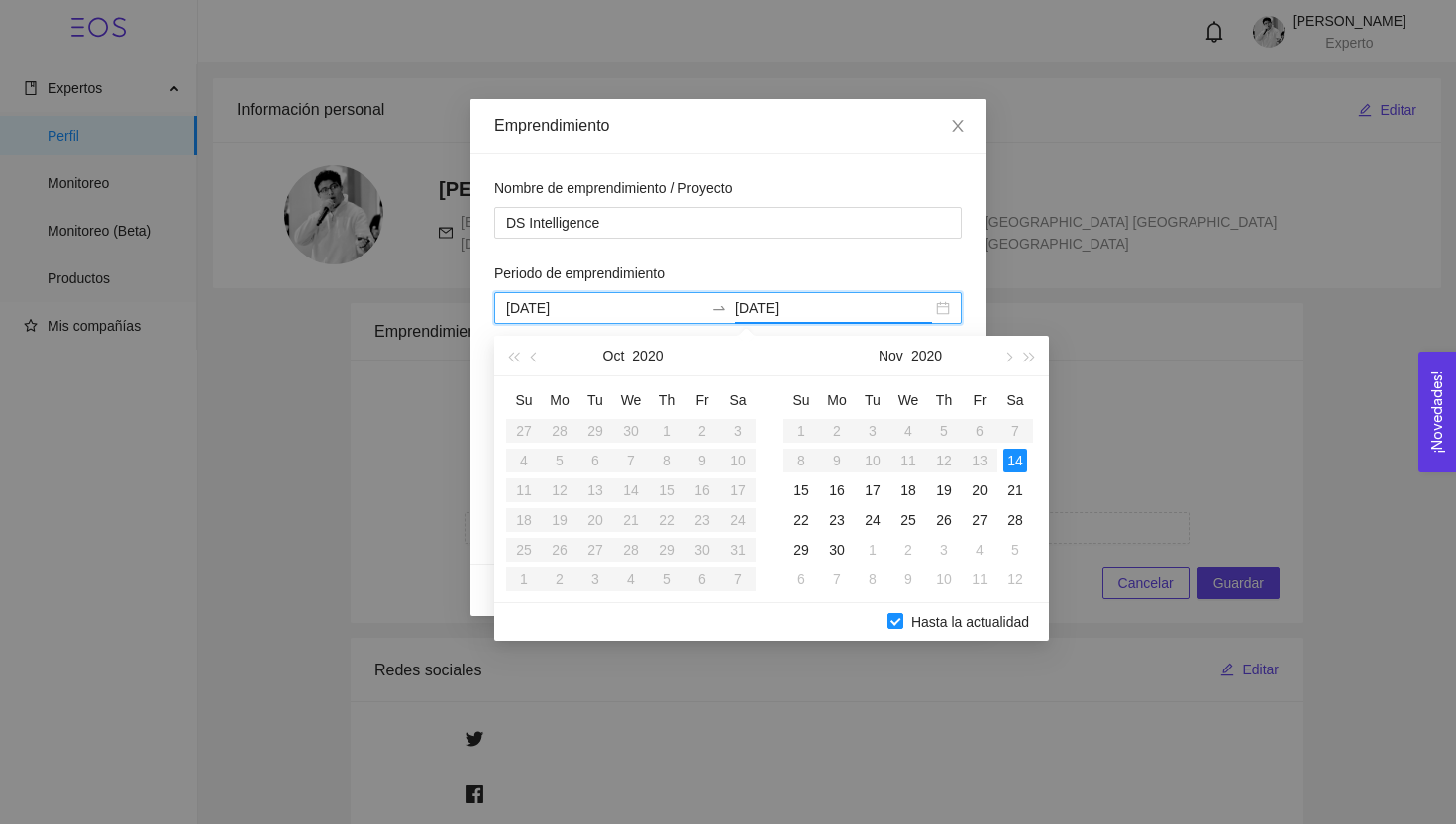 type on "[DATE]" 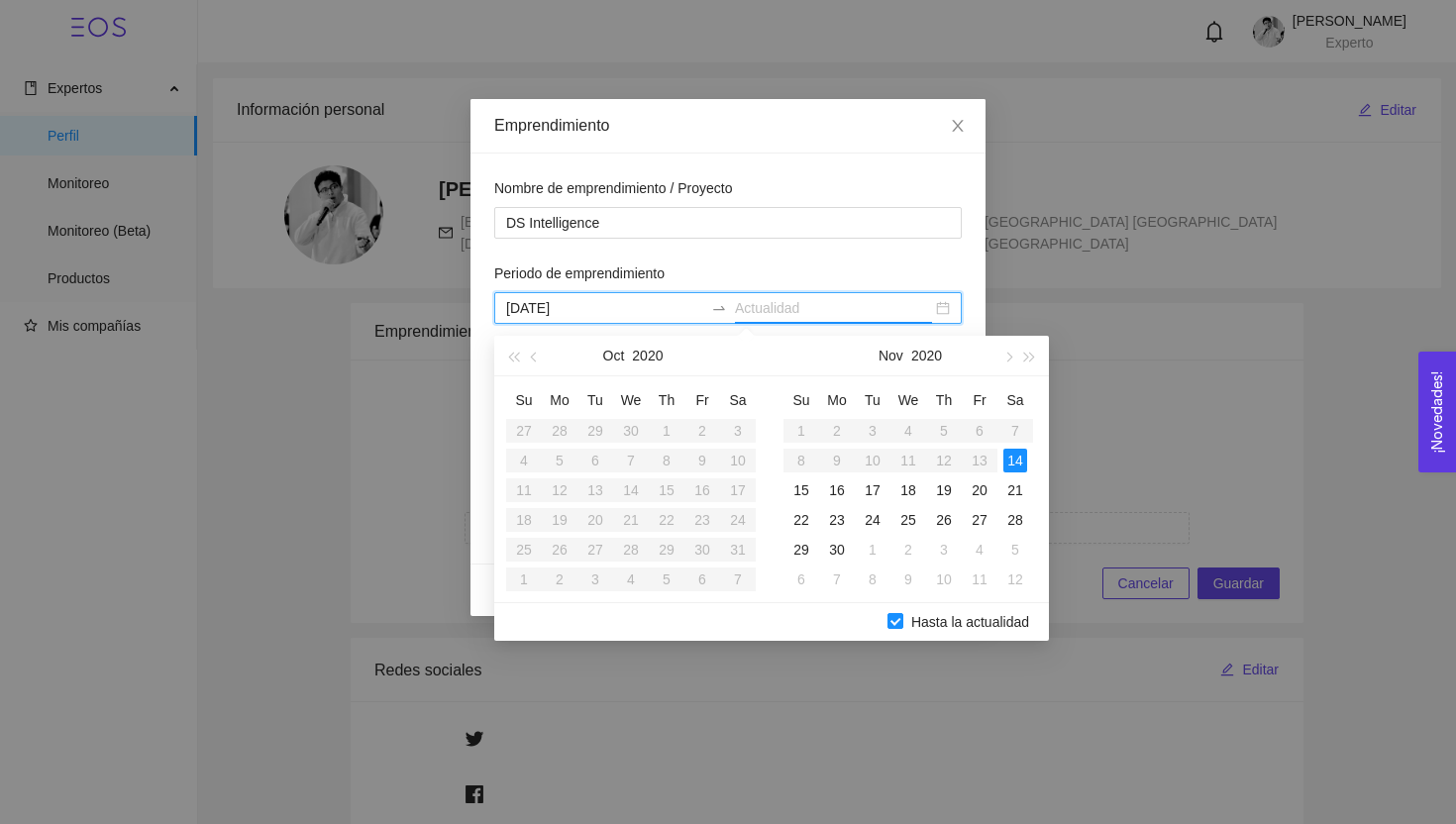 type 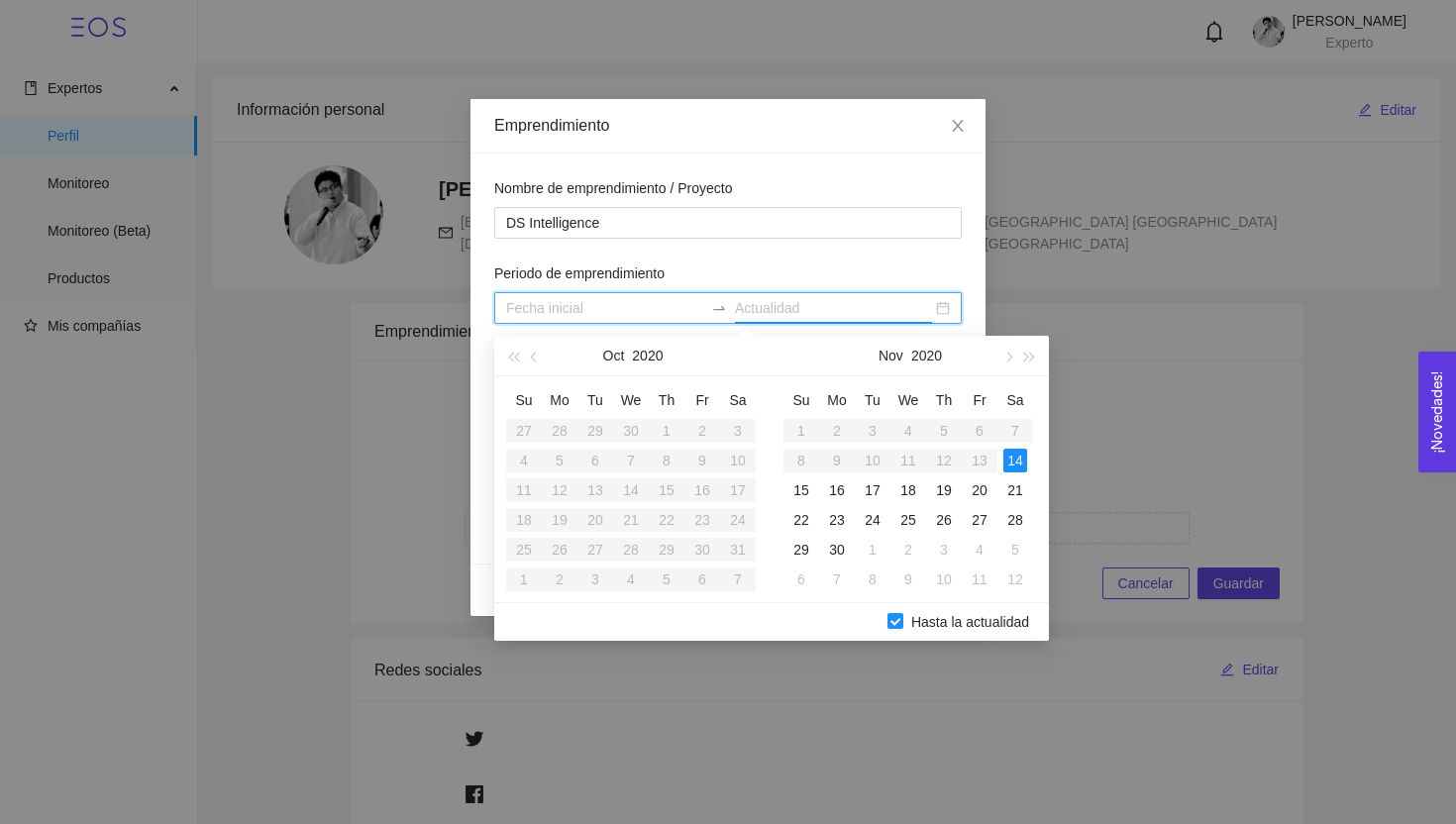 click on "Periodo de emprendimiento" at bounding box center (728, 277) 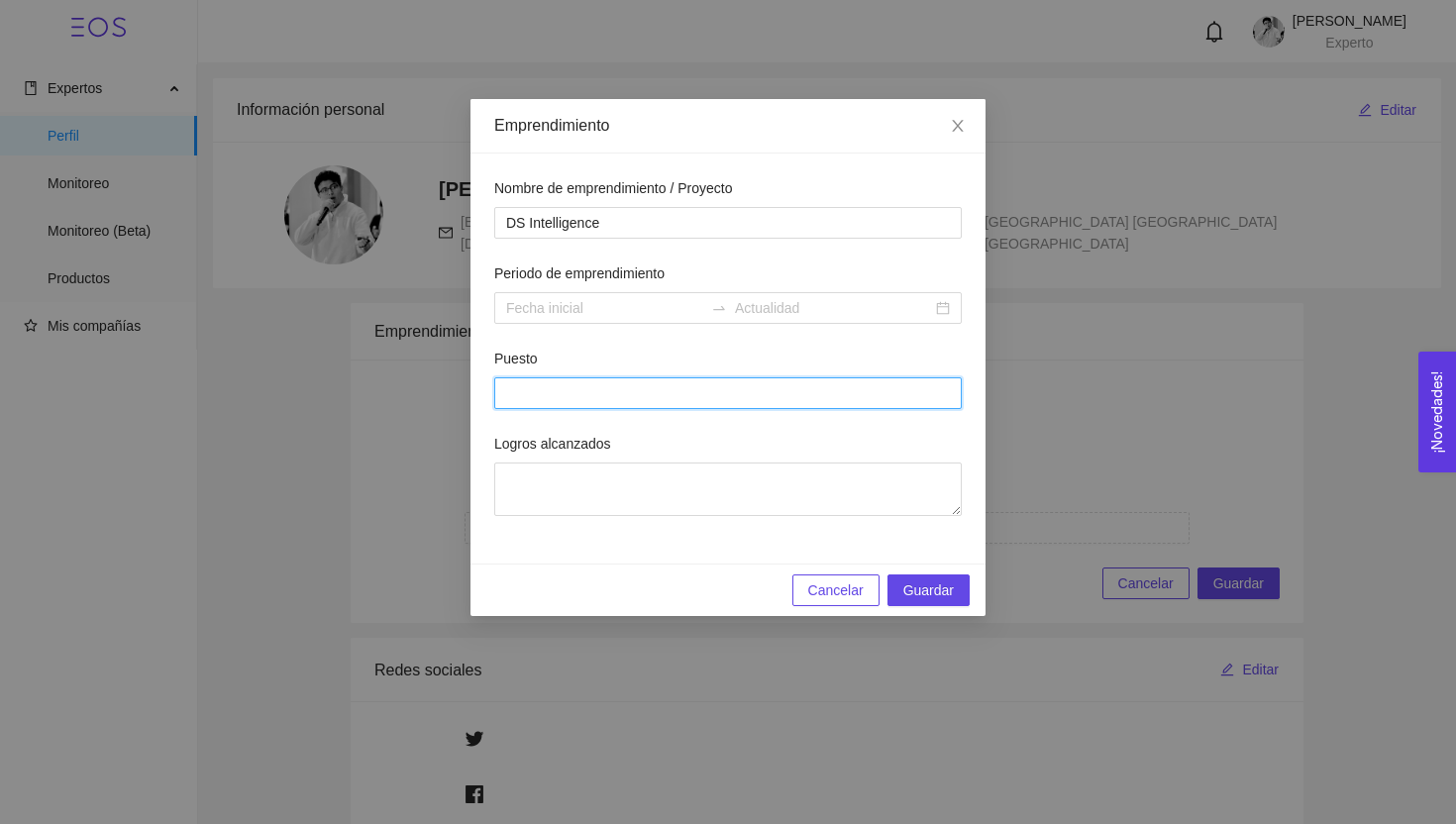 click on "Puesto" at bounding box center (728, 393) 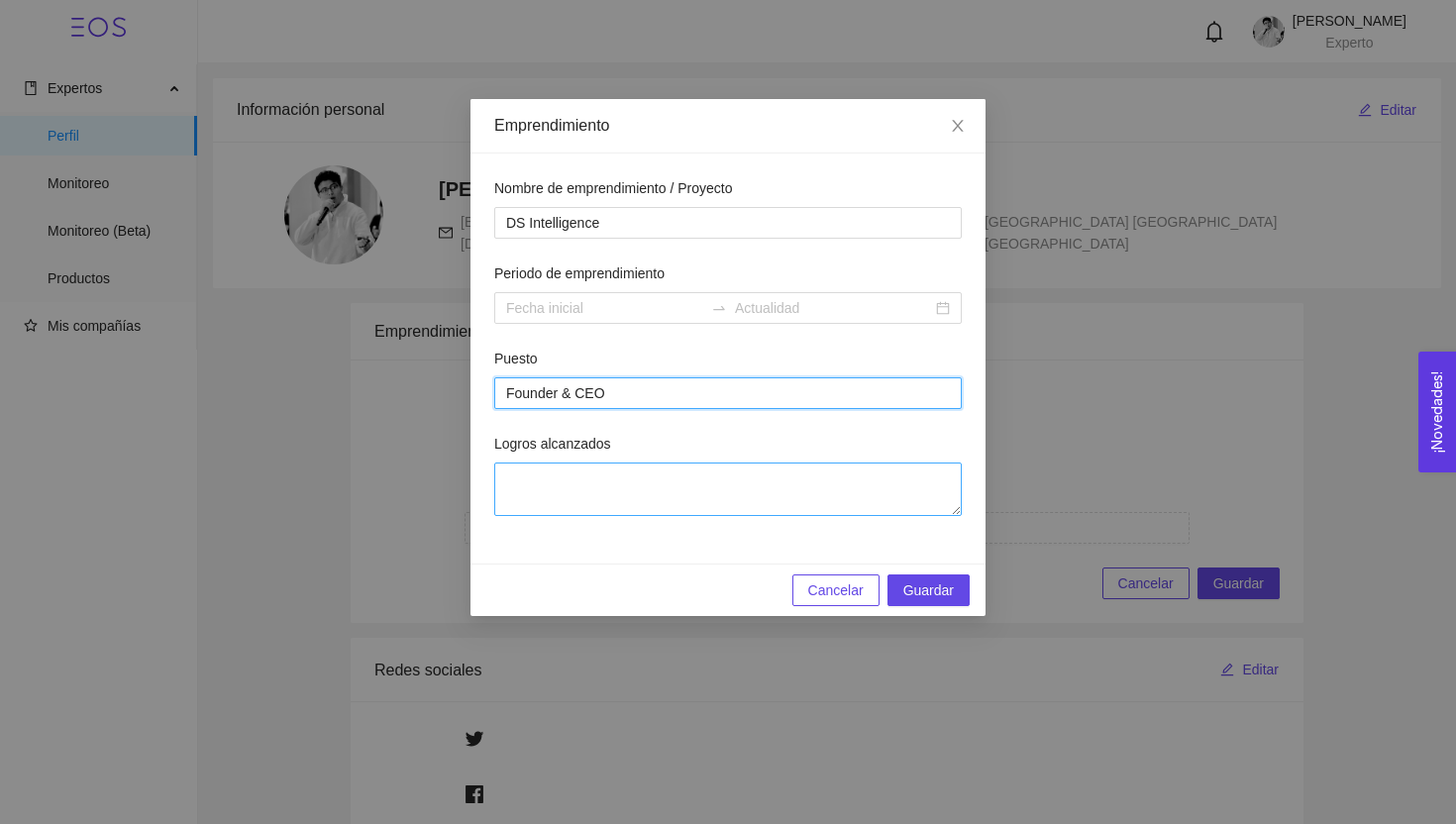 type on "Founder & CEO" 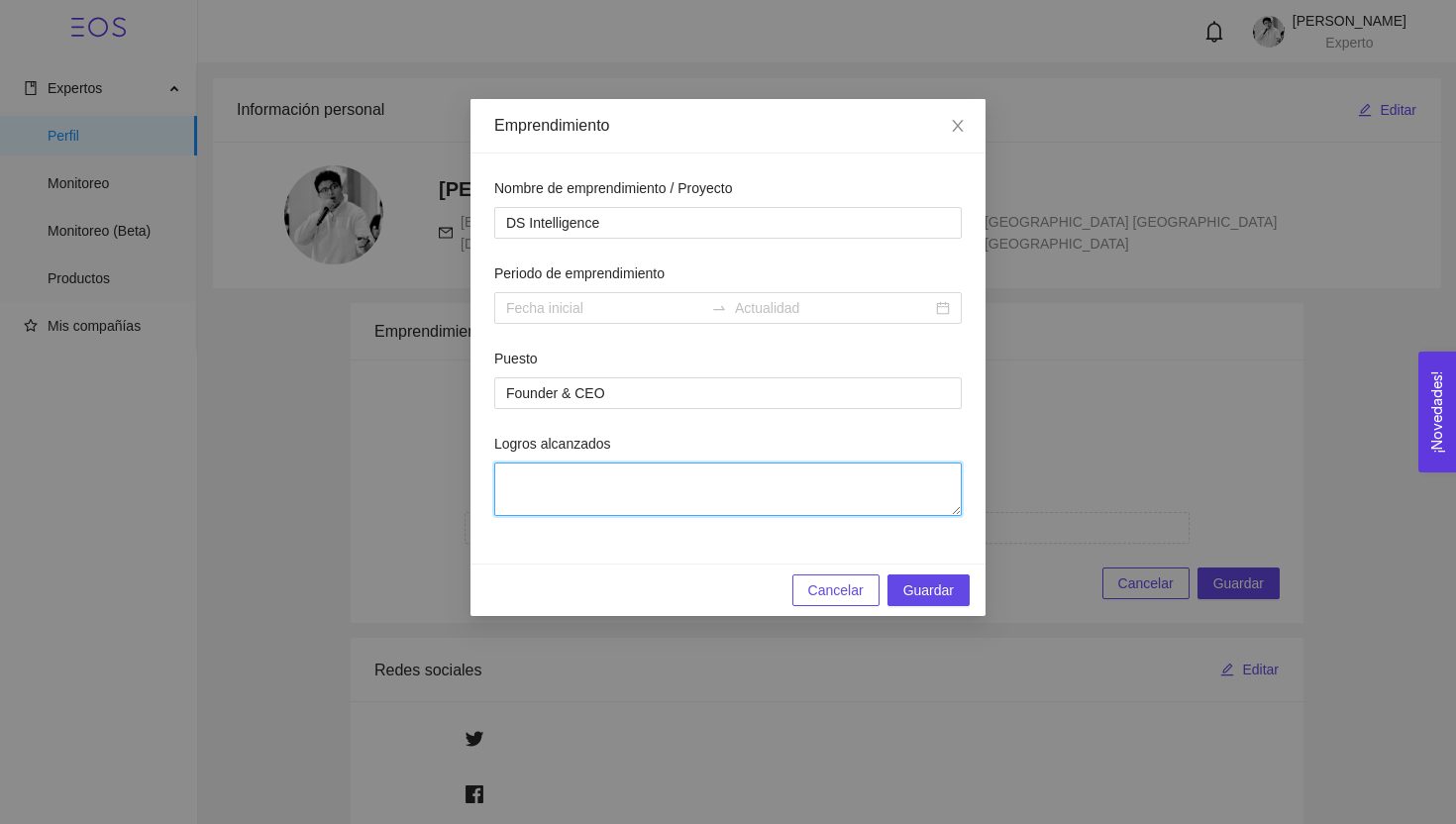 click on "Logros alcanzados" at bounding box center (728, 489) 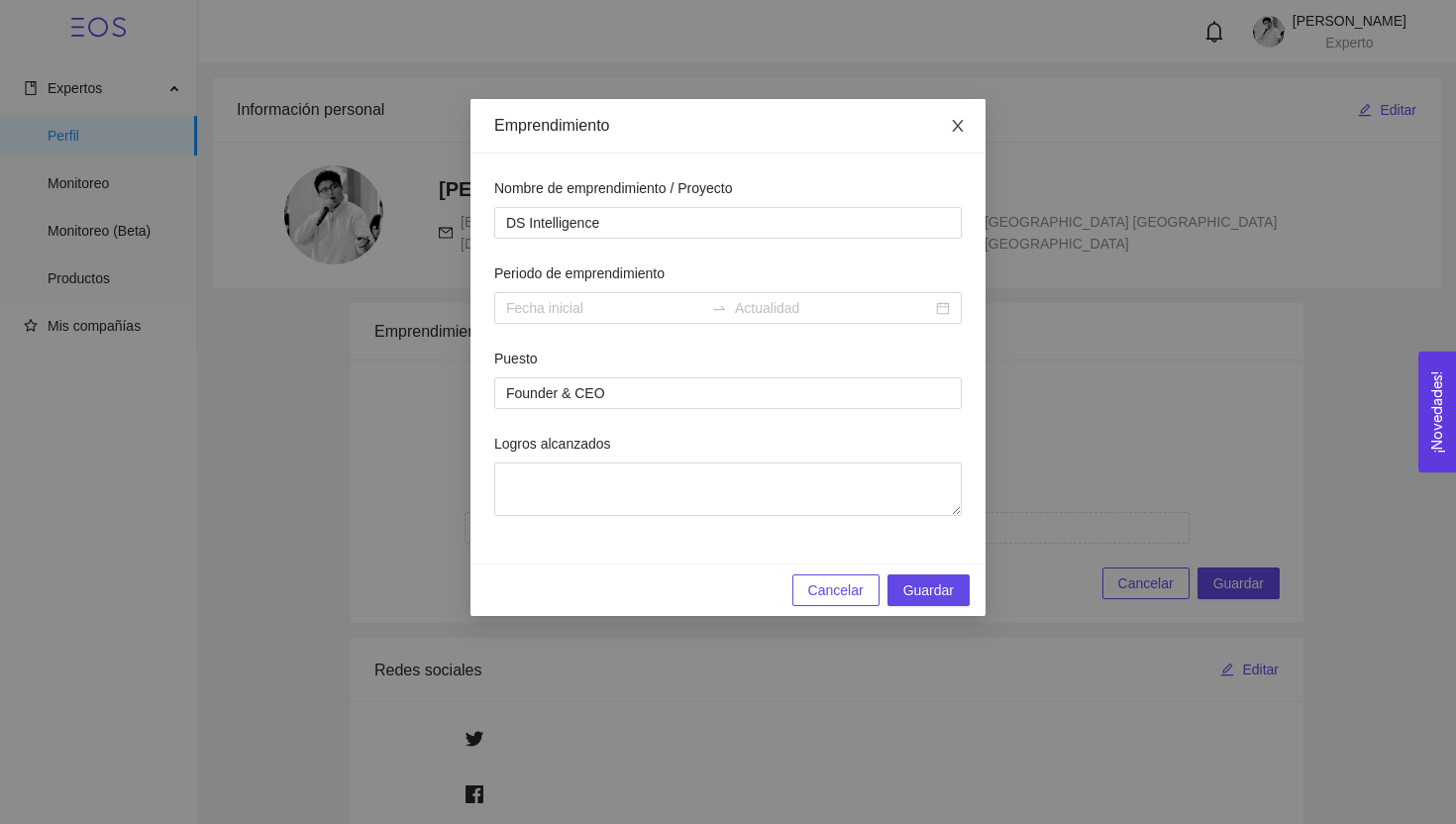 click at bounding box center (958, 127) 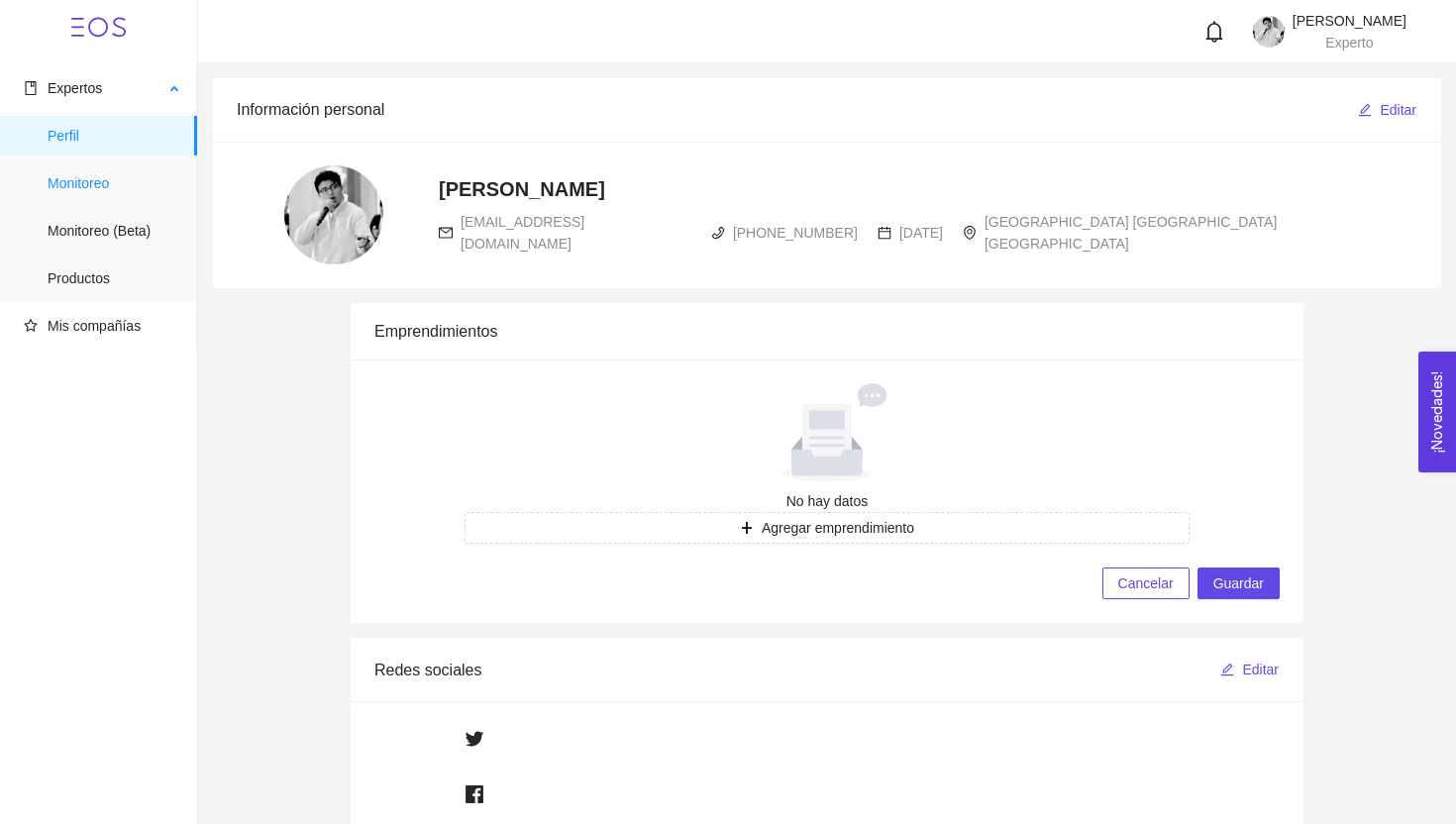 click on "Monitoreo" at bounding box center (114, 183) 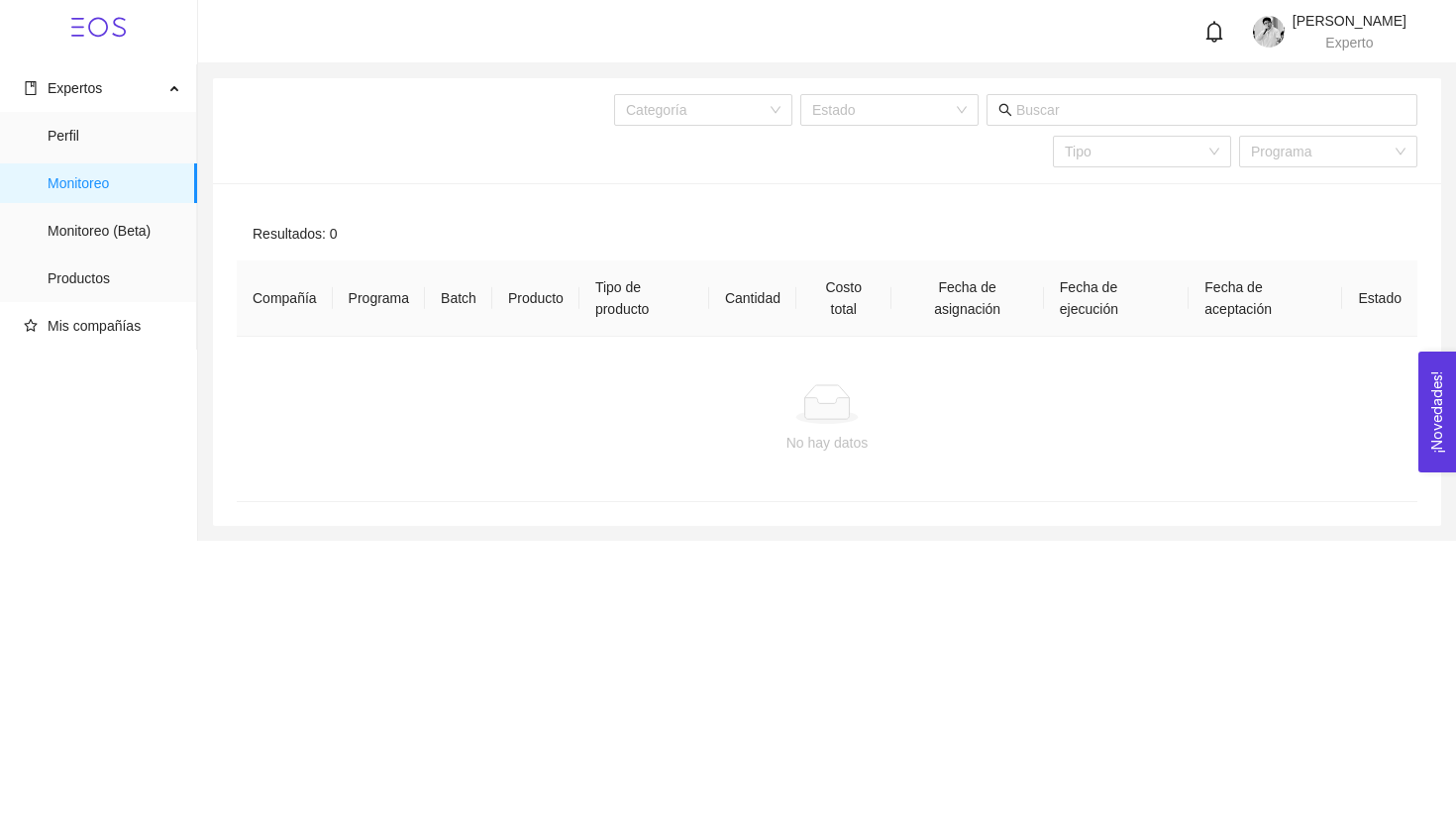 click at bounding box center (827, 404) 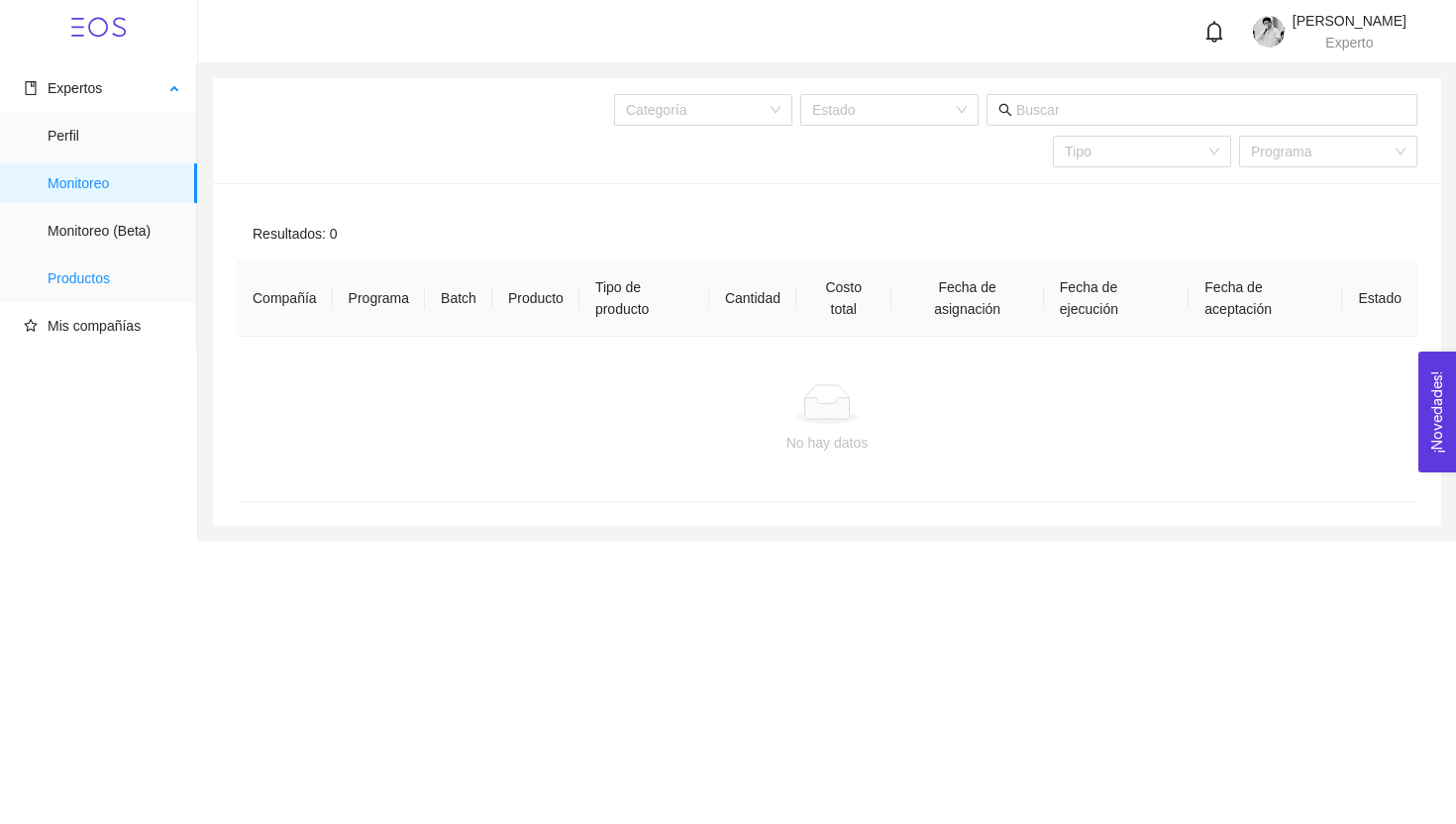 click on "Productos" at bounding box center (114, 278) 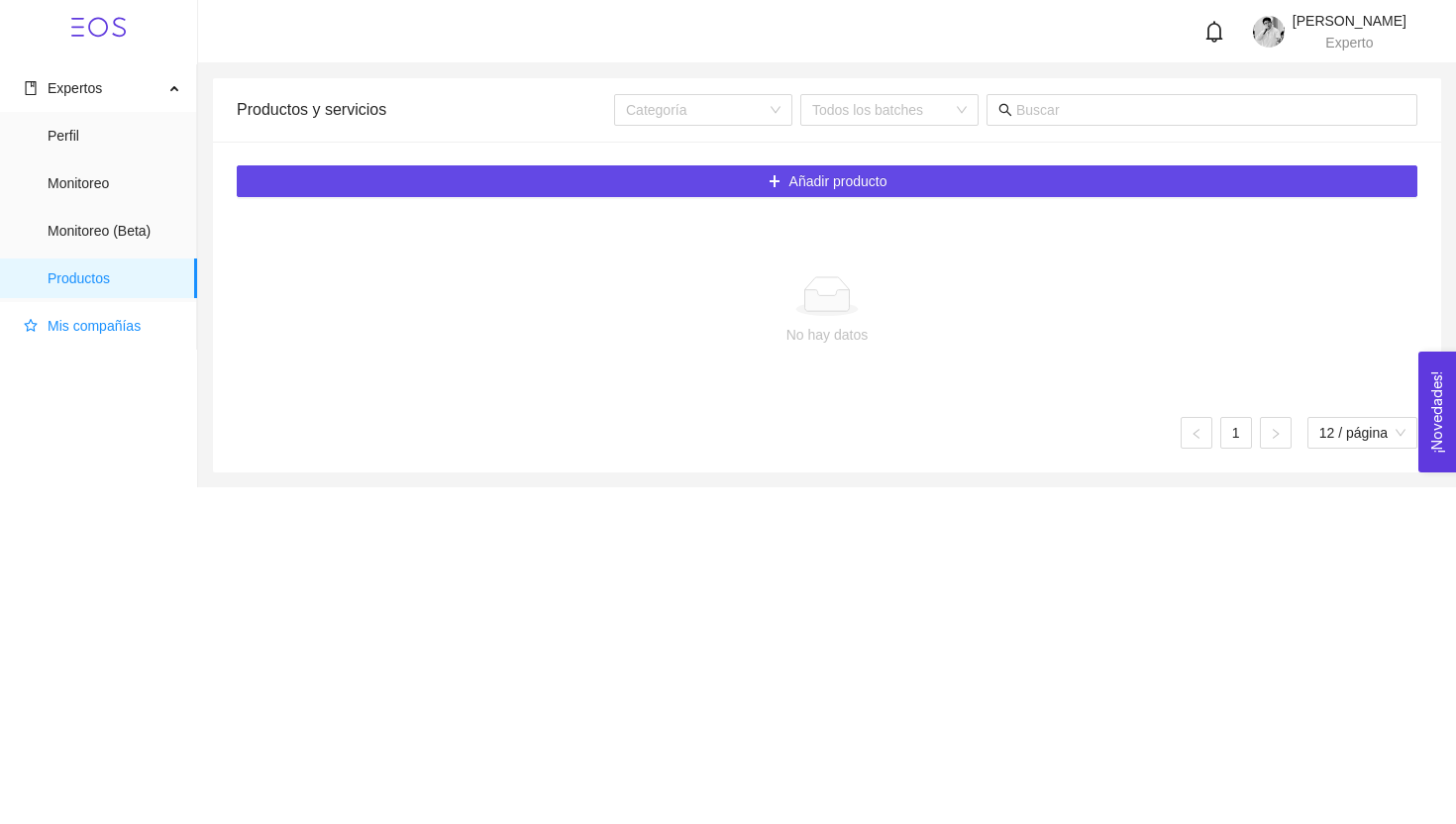 click on "Mis compañías" at bounding box center [94, 326] 